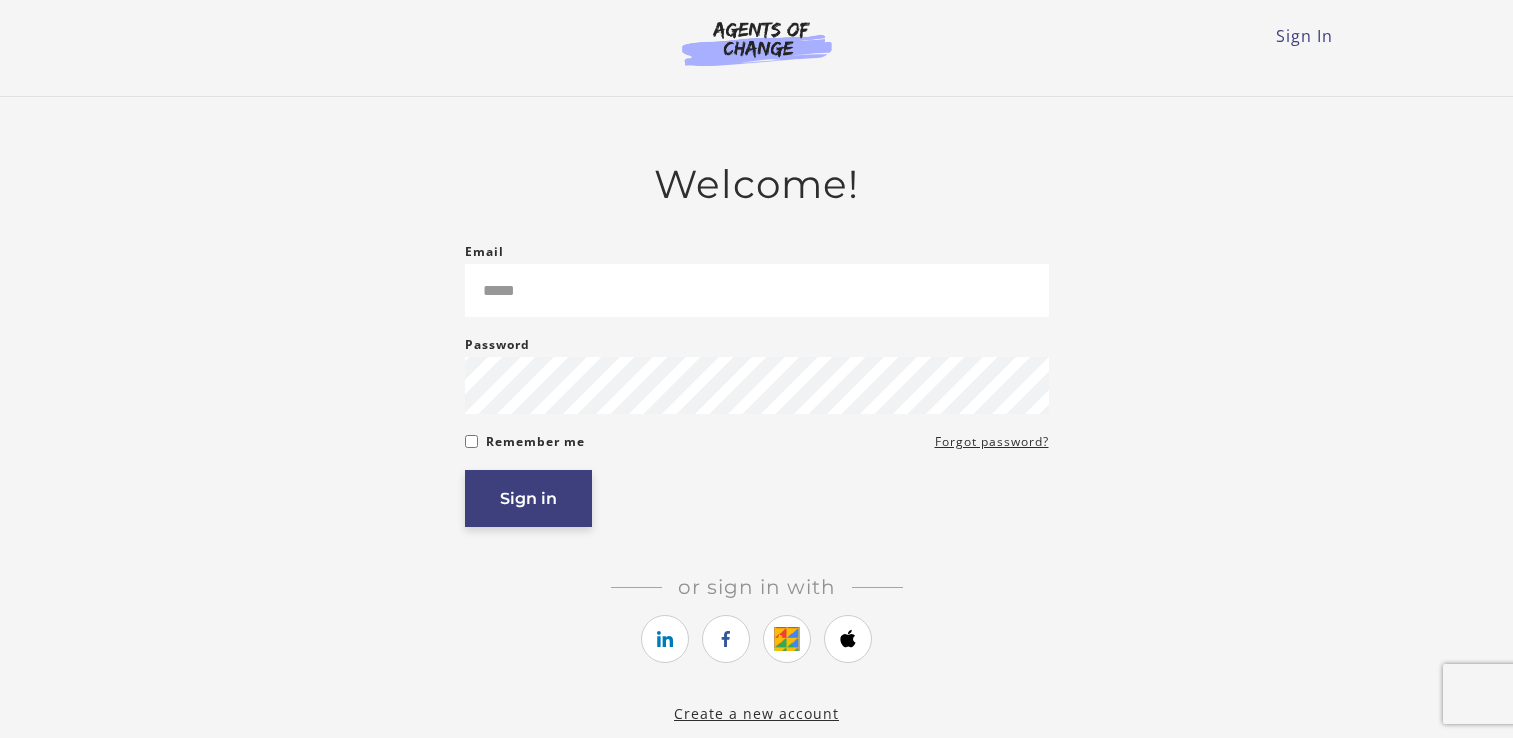 scroll, scrollTop: 0, scrollLeft: 0, axis: both 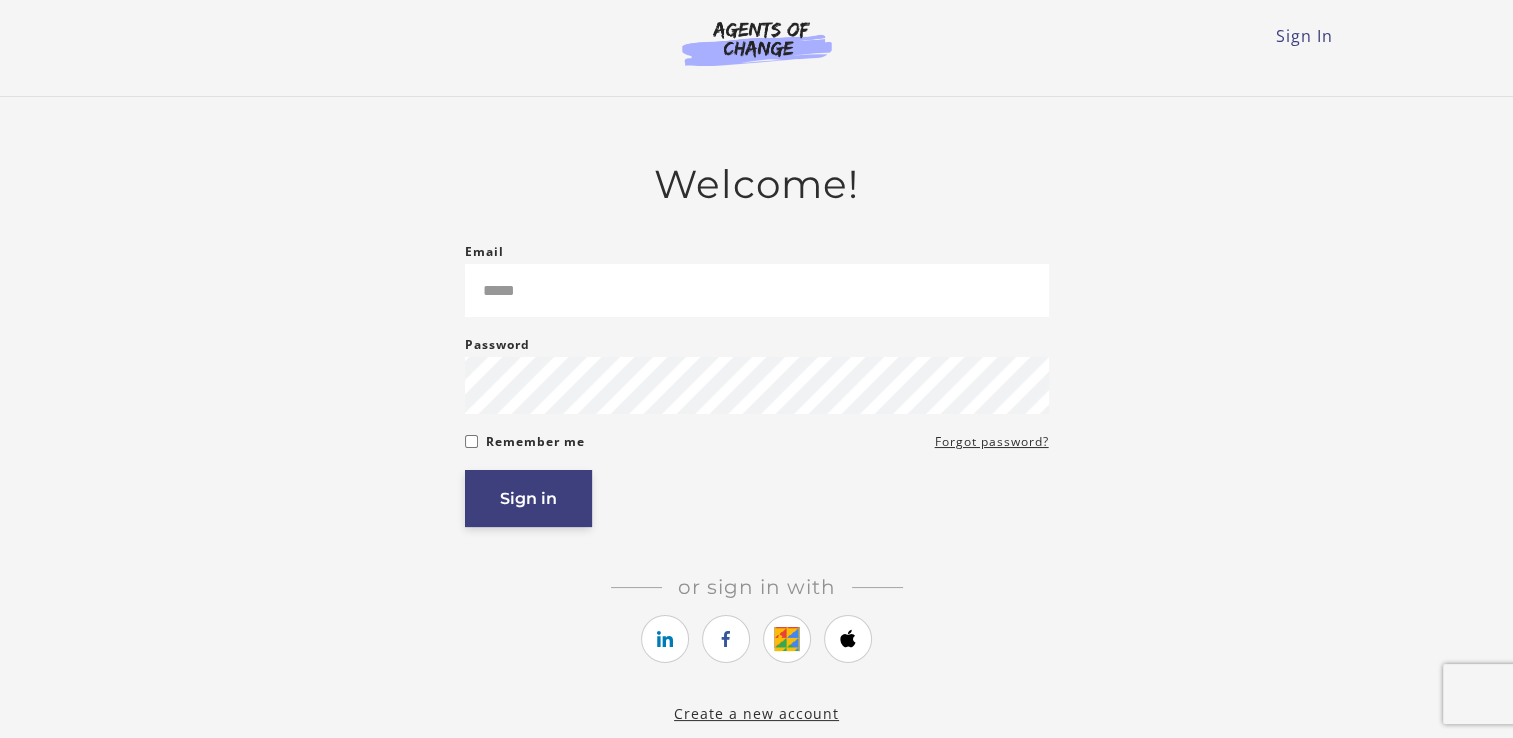 type on "**********" 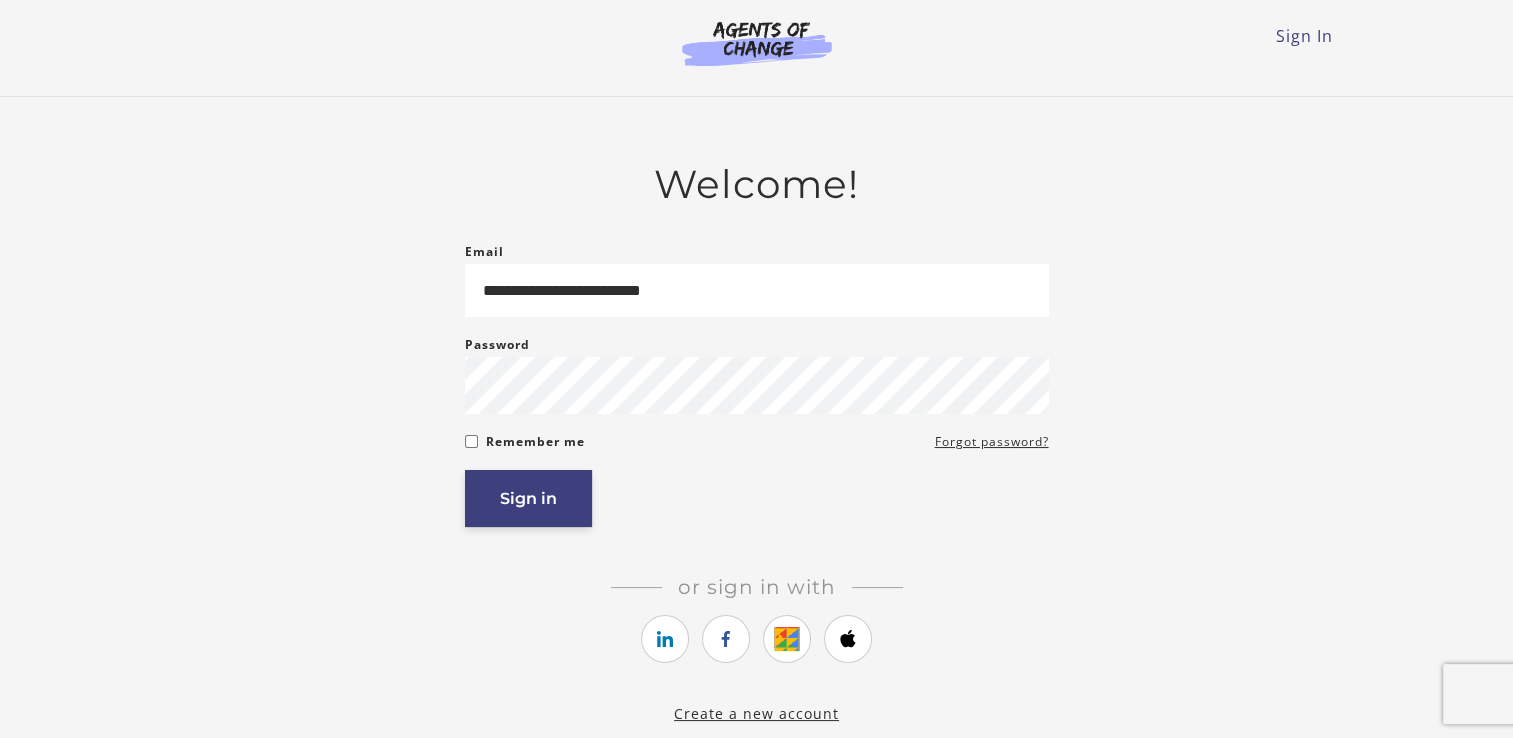 click on "Sign in" at bounding box center [528, 498] 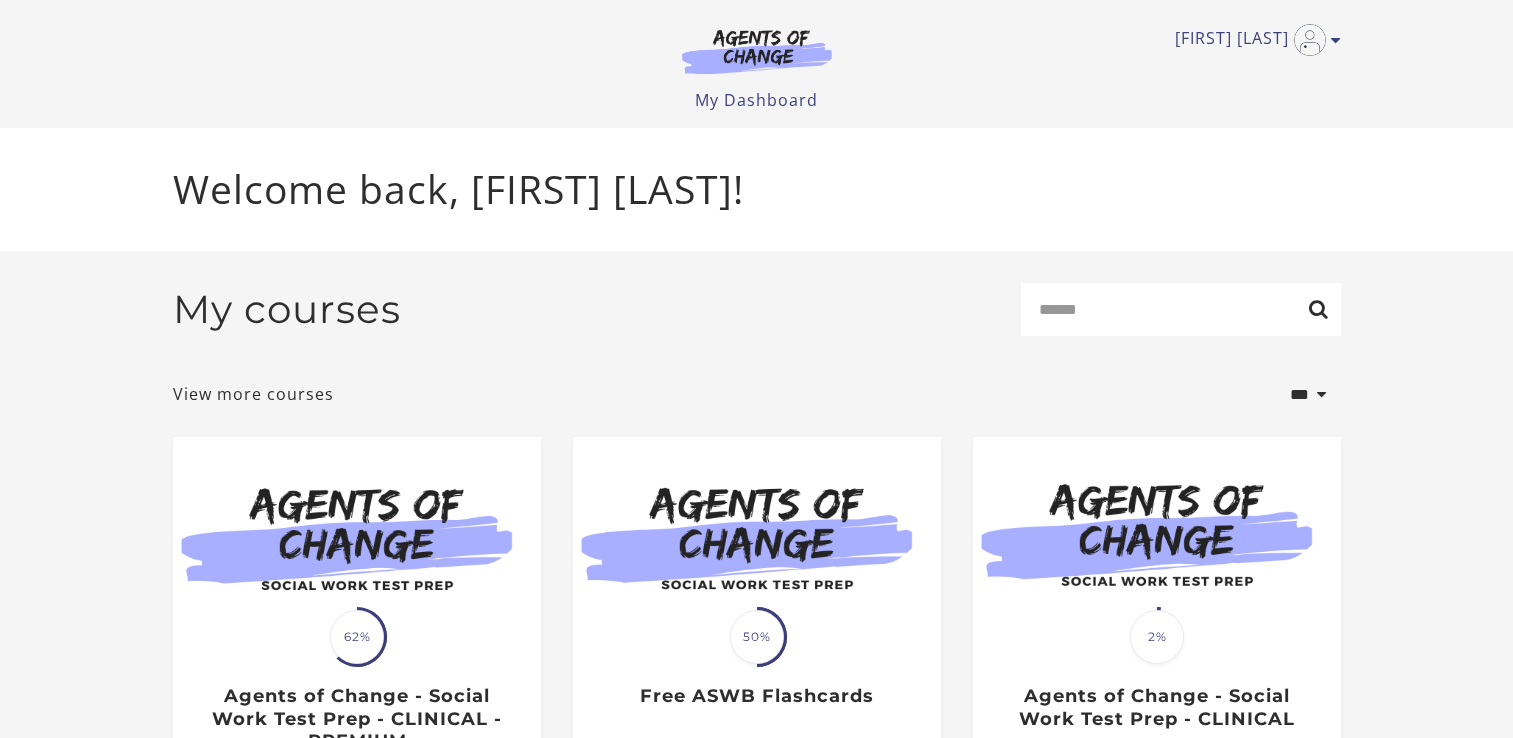 scroll, scrollTop: 0, scrollLeft: 0, axis: both 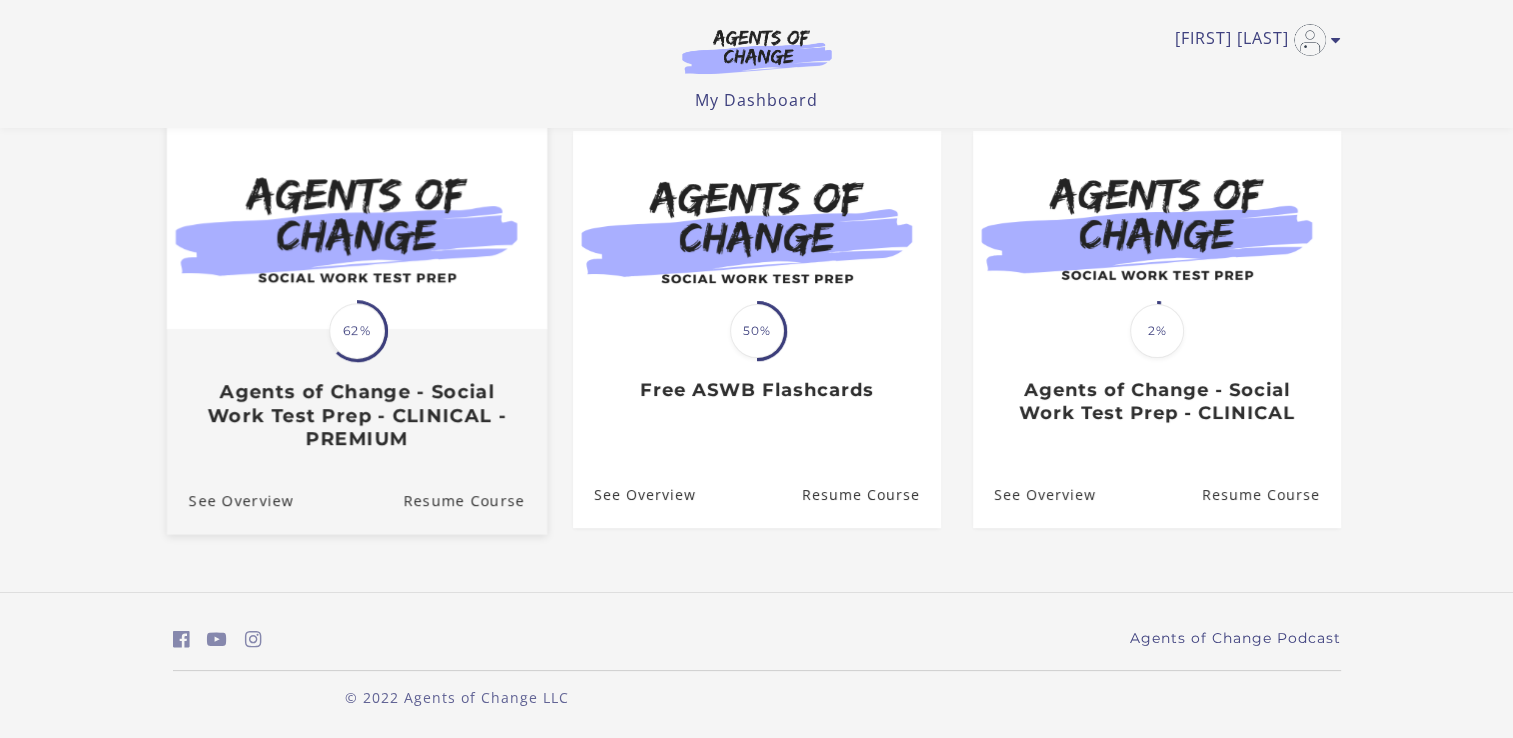 click on "Translation missing: en.liquid.partials.dashboard_course_card.progress_description: 62%
62%
Agents of Change - Social Work Test Prep - CLINICAL - PREMIUM" at bounding box center (356, 390) 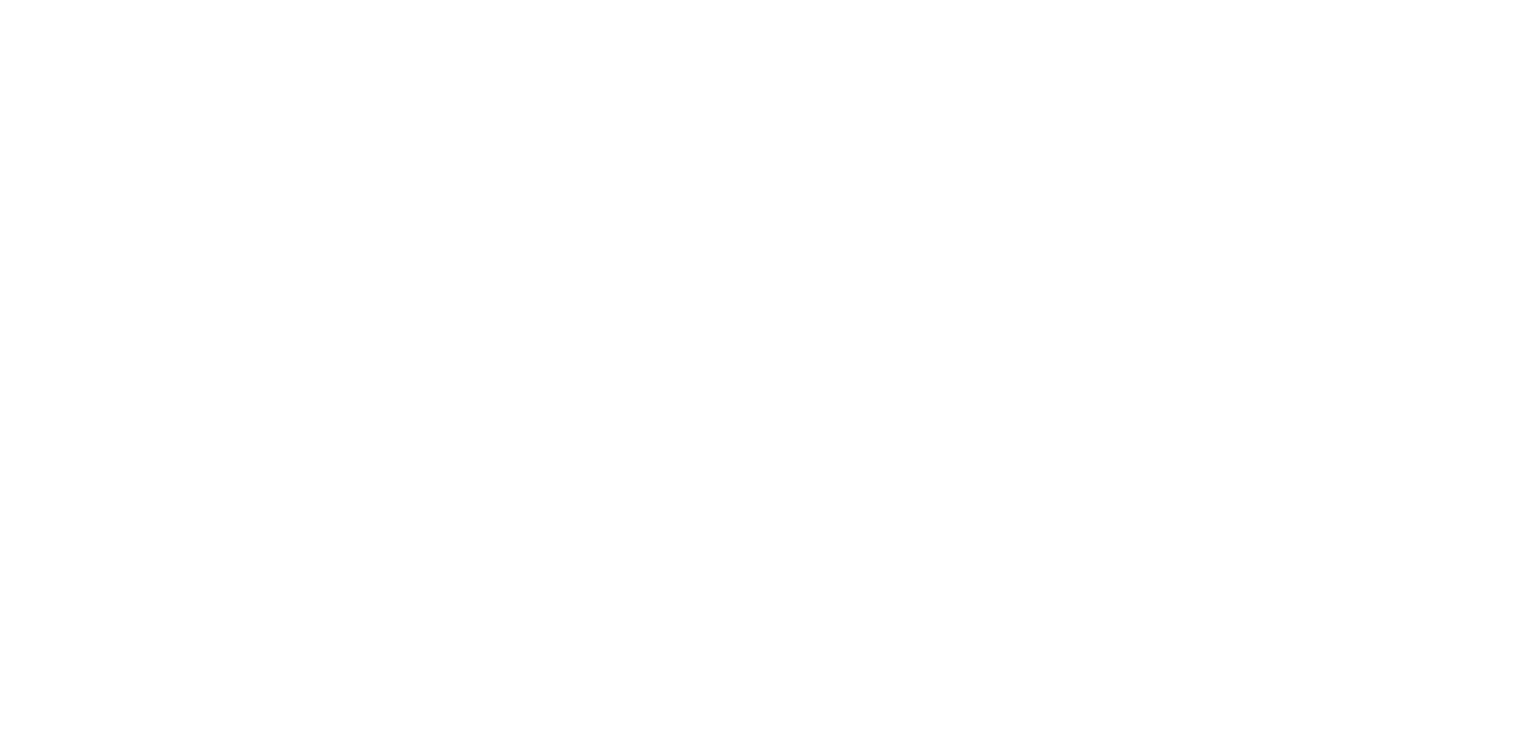 scroll, scrollTop: 0, scrollLeft: 0, axis: both 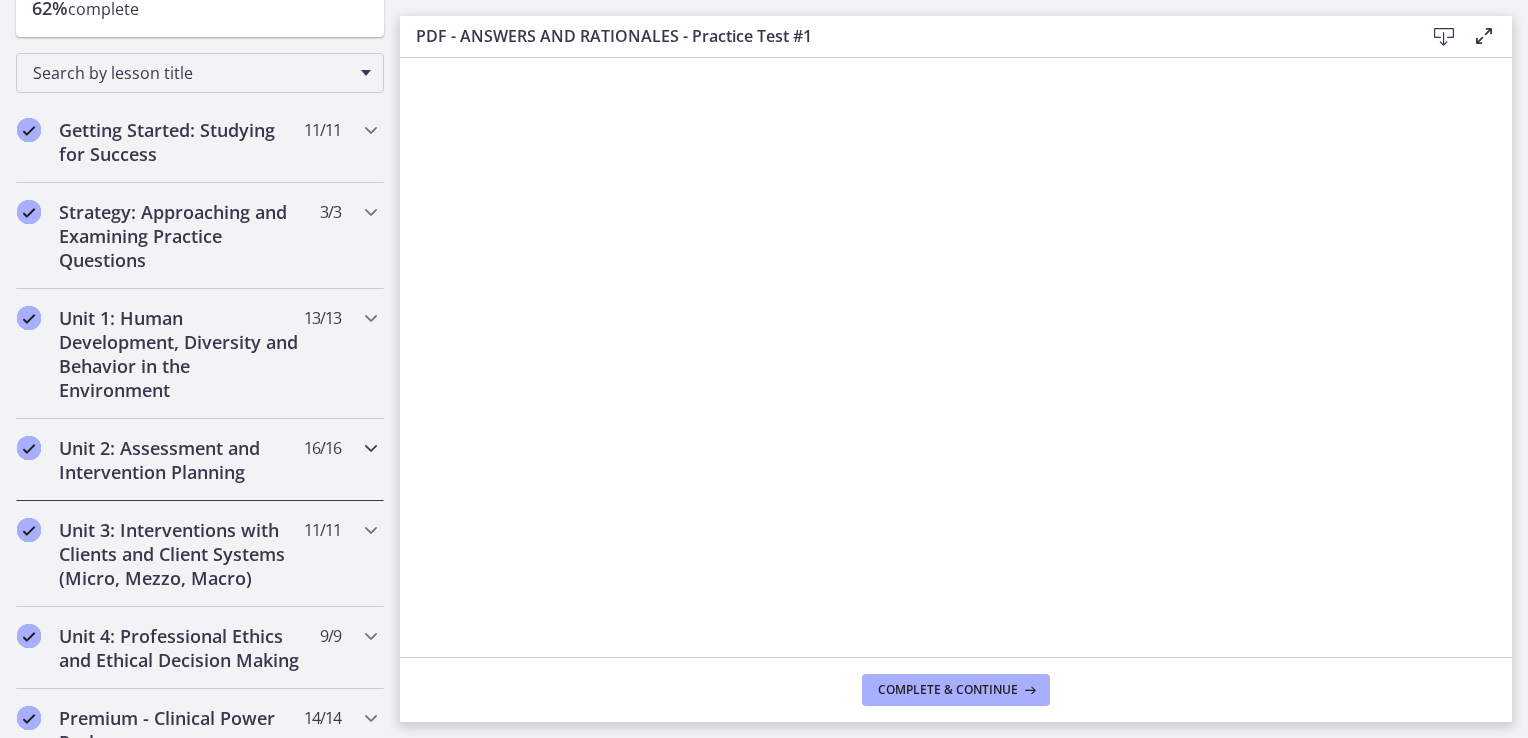 click on "Unit 2: Assessment and Intervention Planning" at bounding box center [181, 460] 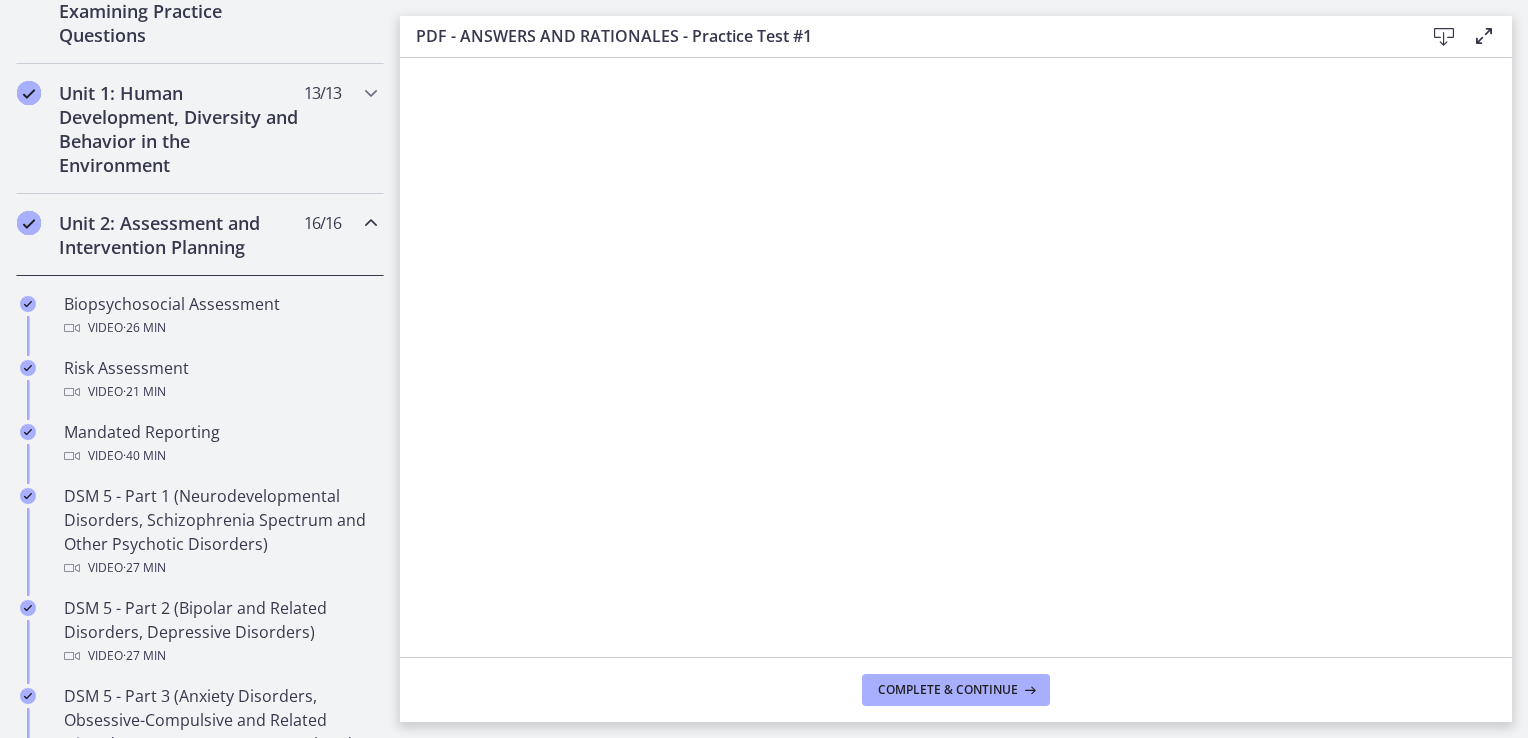 scroll, scrollTop: 520, scrollLeft: 0, axis: vertical 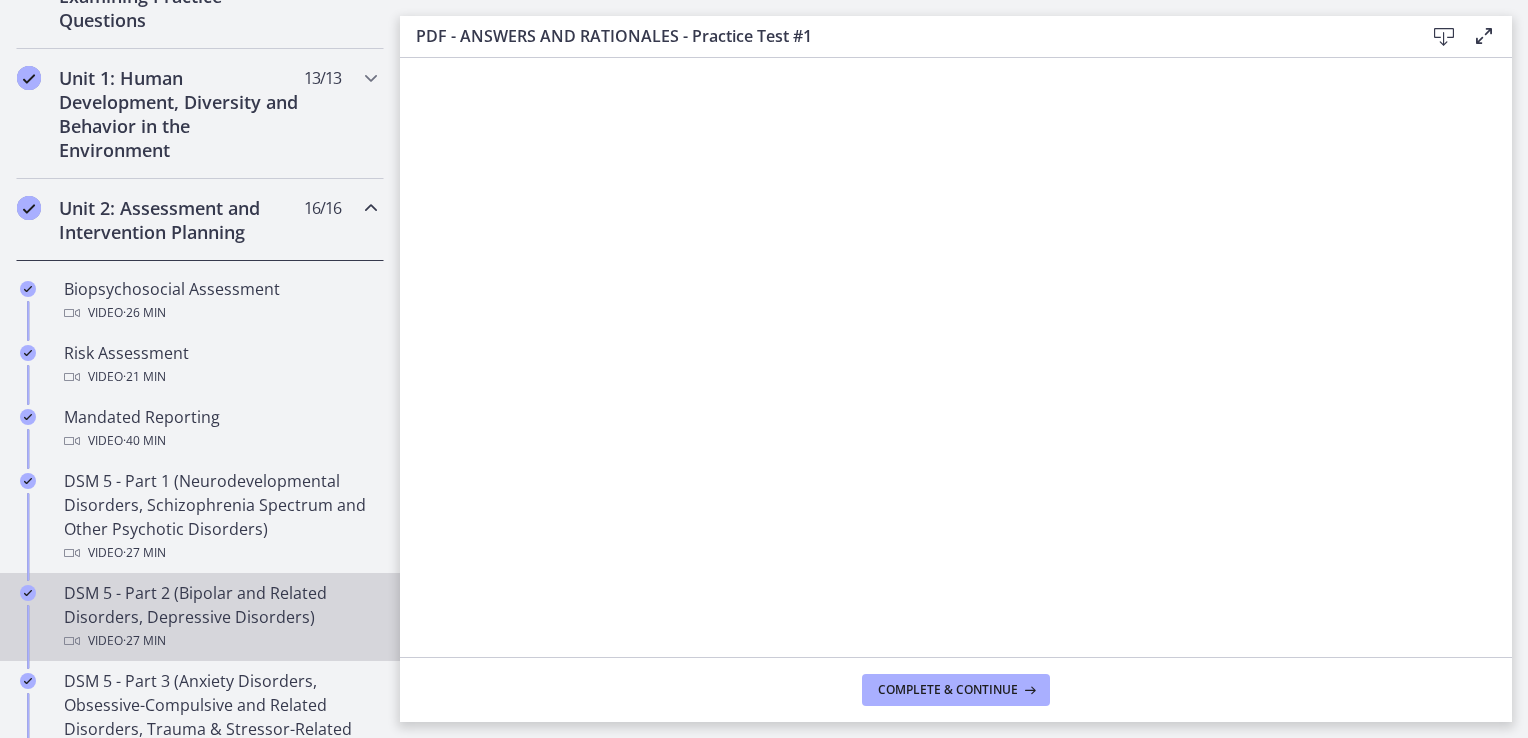 click on "DSM 5 - Part 2 (Bipolar and Related Disorders, Depressive Disorders)
Video
·  27 min" at bounding box center (220, 617) 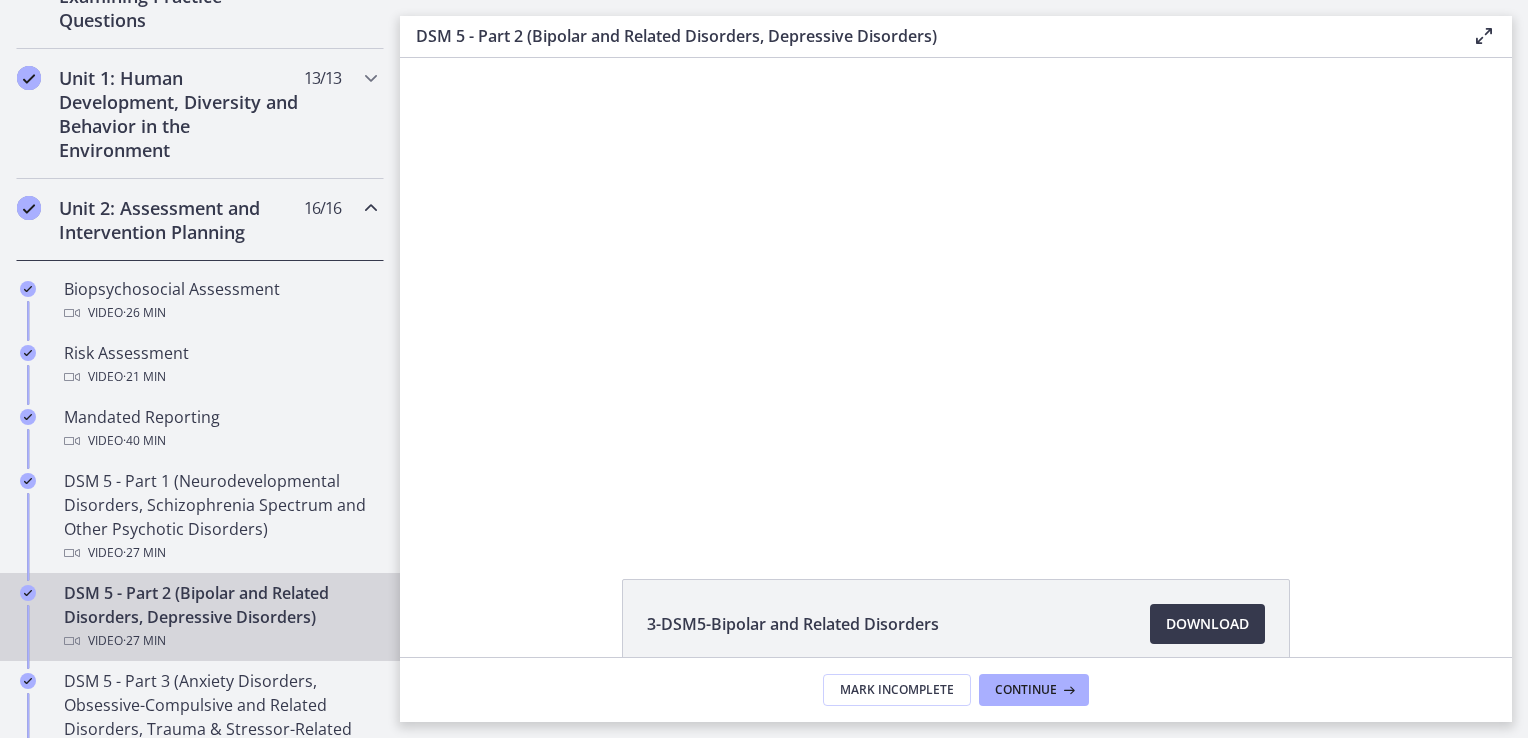 scroll, scrollTop: 0, scrollLeft: 0, axis: both 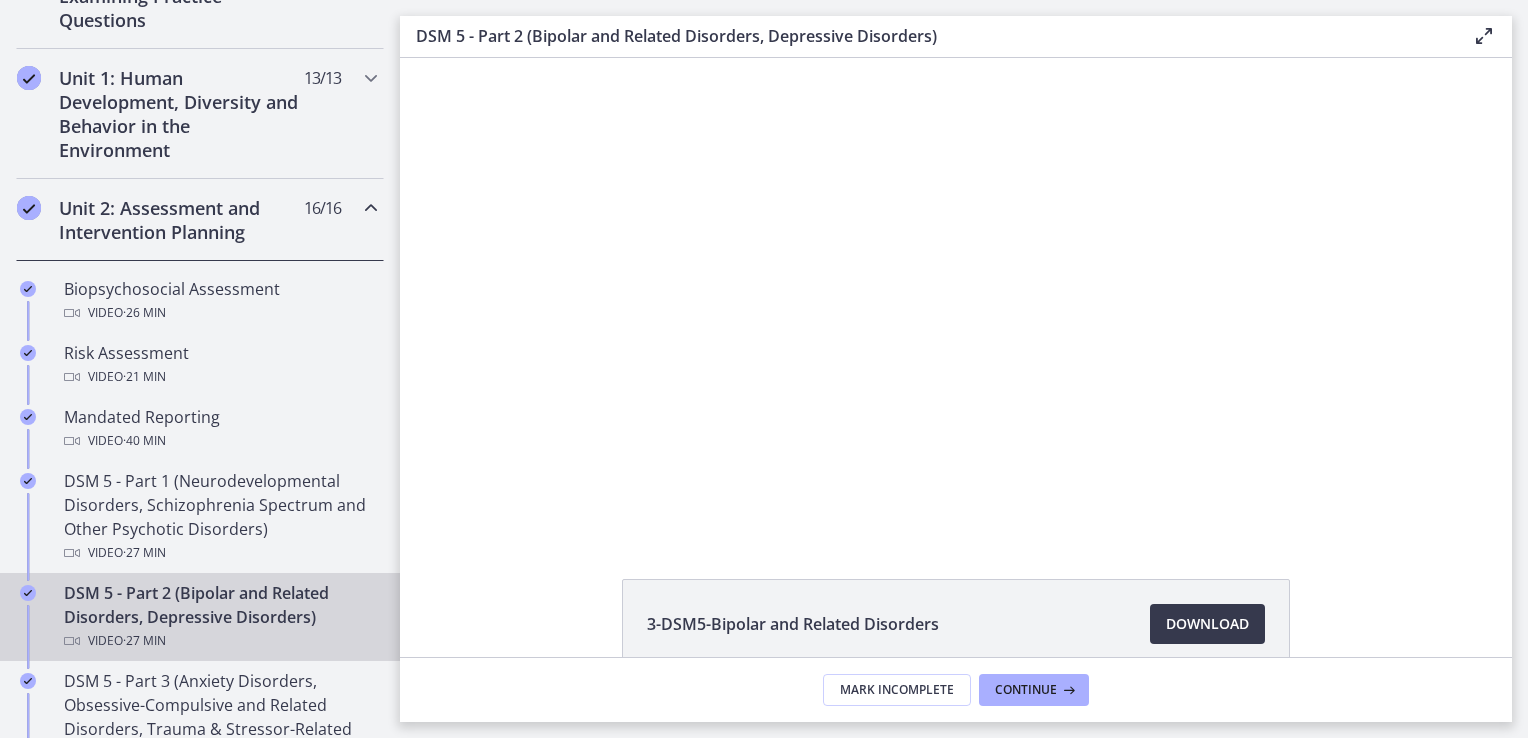 click on "Click for sound
@keyframes VOLUME_SMALL_WAVE_FLASH {
0% { opacity: 0; }
33% { opacity: 1; }
66% { opacity: 1; }
100% { opacity: 0; }
}
@keyframes VOLUME_LARGE_WAVE_FLASH {
0% { opacity: 0; }
33% { opacity: 1; }
66% { opacity: 1; }
100% { opacity: 0; }
}
.volume__small-wave {
animation: VOLUME_SMALL_WAVE_FLASH 2s infinite;
opacity: 0;
}
.volume__large-wave {
animation: VOLUME_LARGE_WAVE_FLASH 2s infinite .3s;
opacity: 0;
}
0:23" at bounding box center [956, 295] 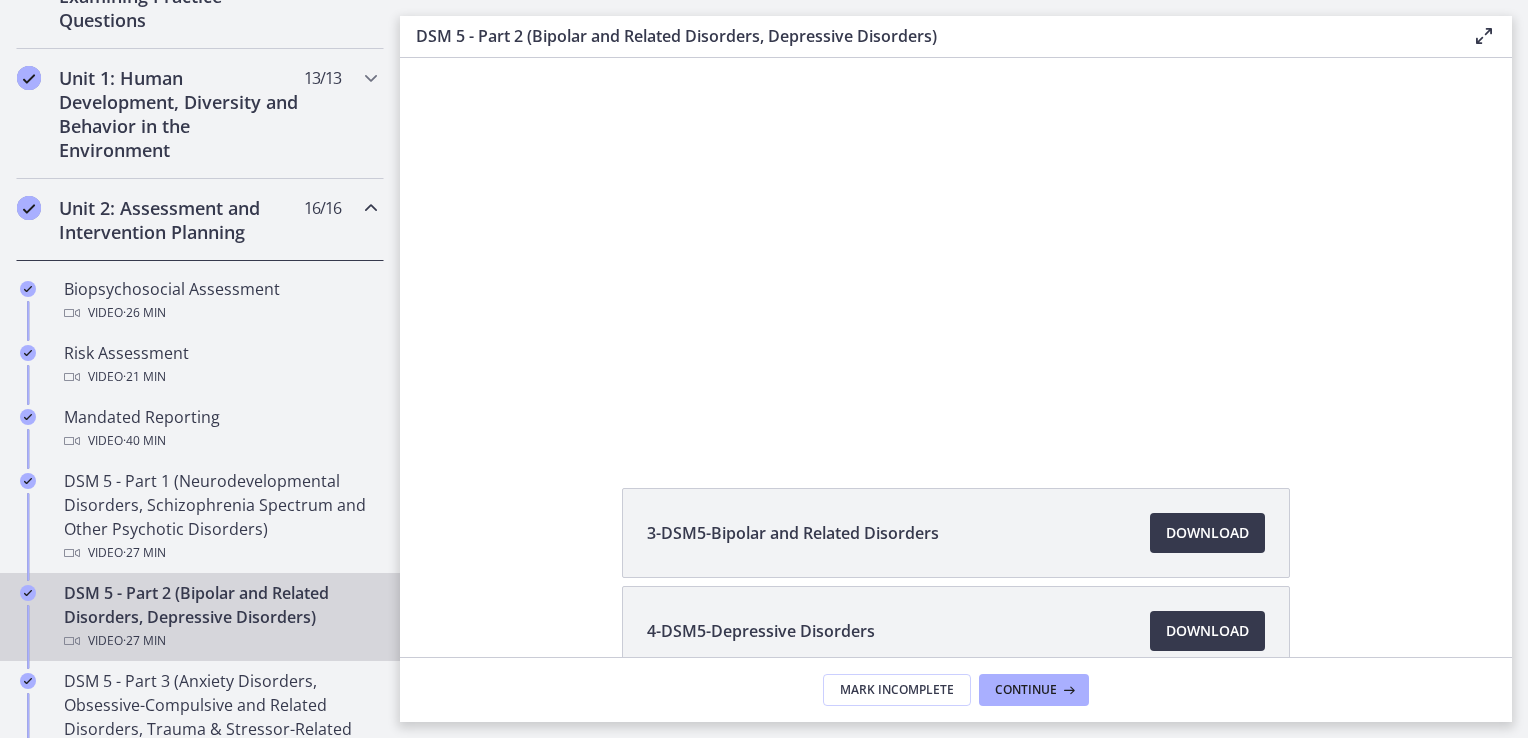 scroll, scrollTop: 120, scrollLeft: 0, axis: vertical 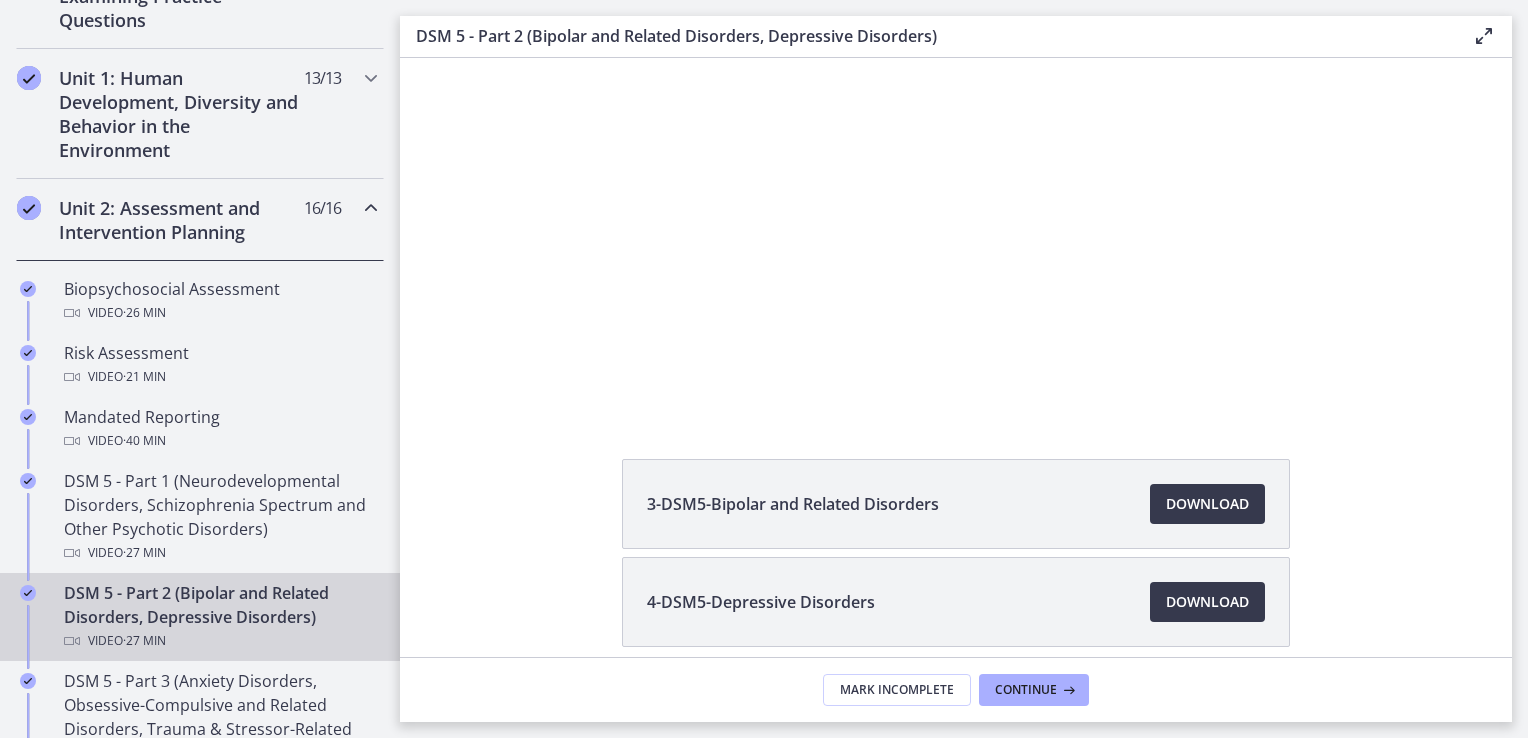 click at bounding box center (1484, 36) 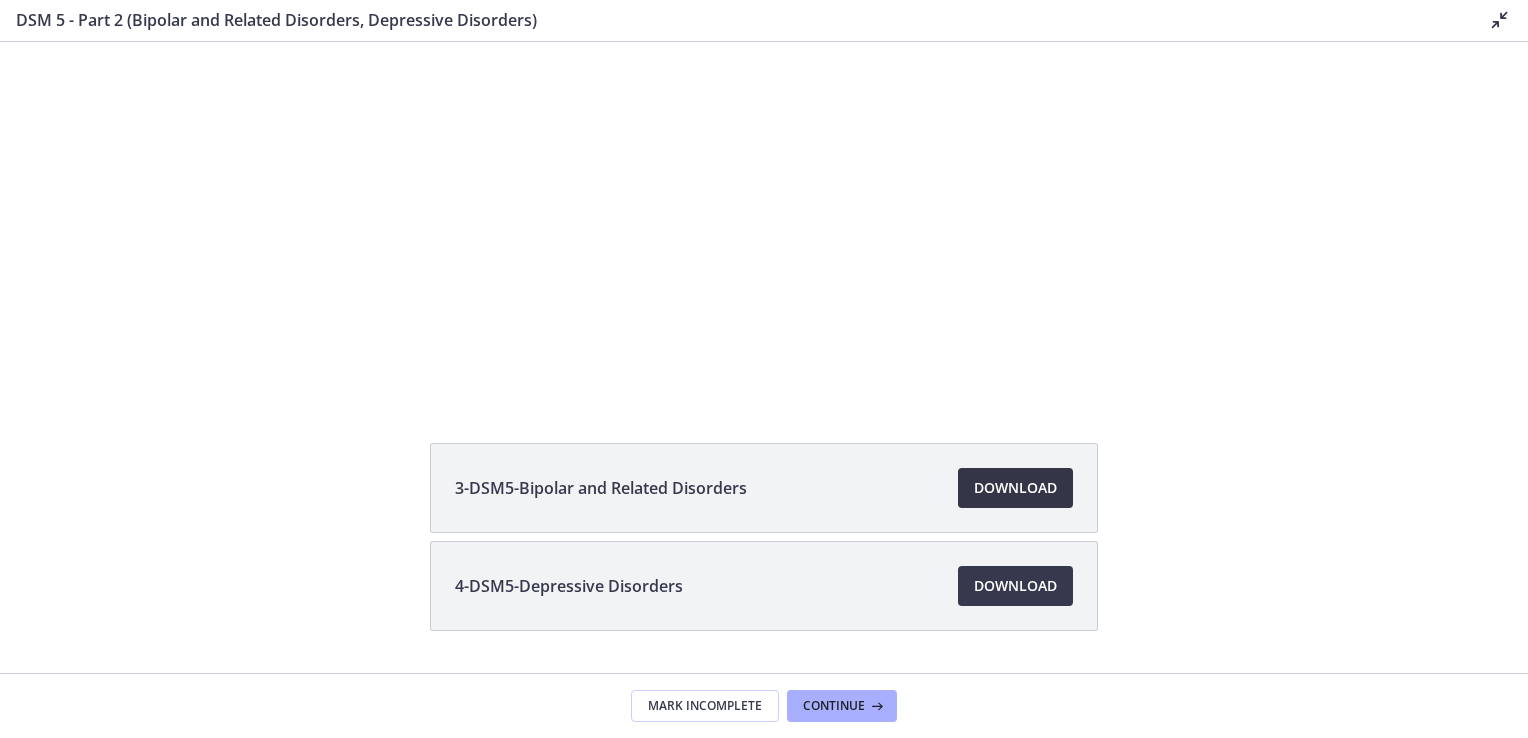 click on "Download
Opens in a new window" at bounding box center (1015, 488) 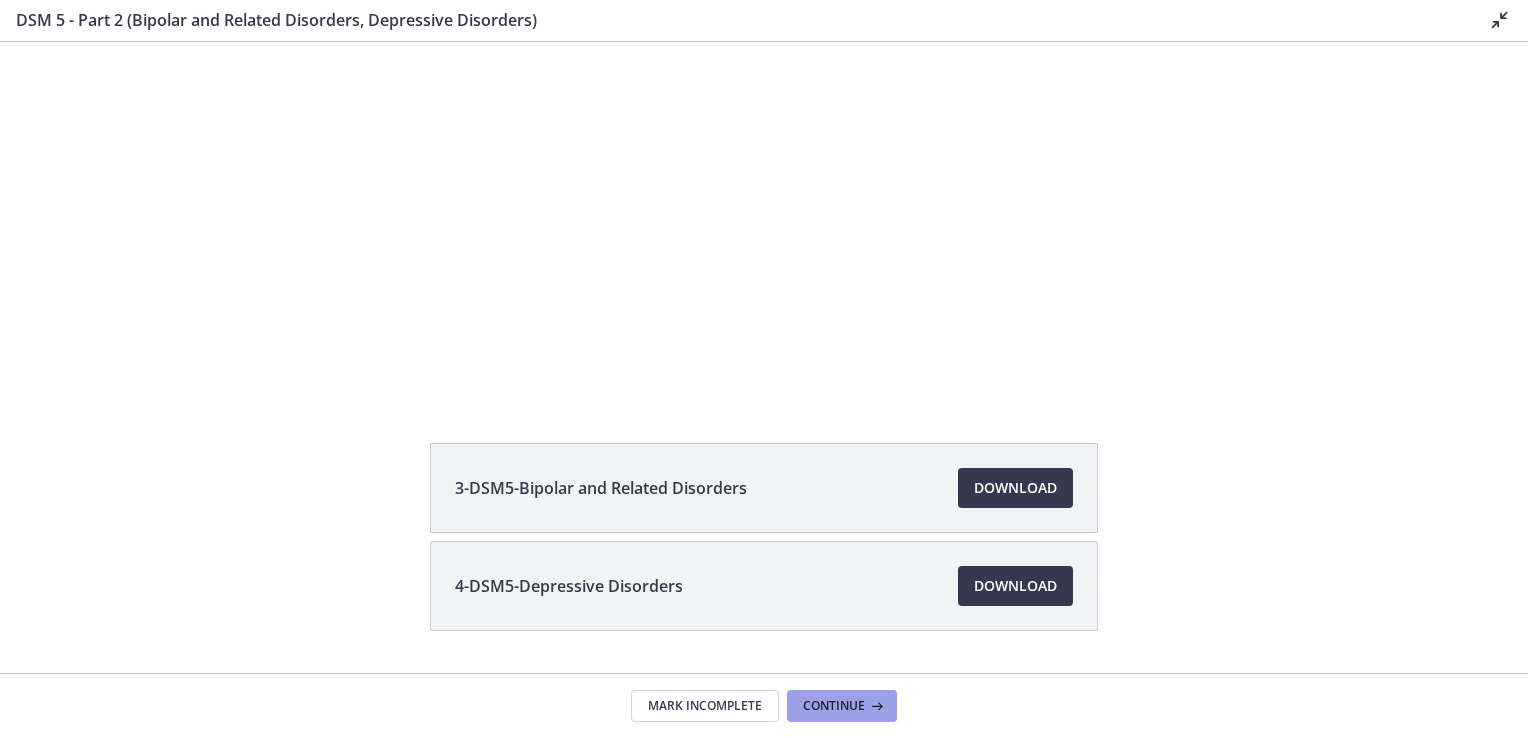click on "Continue" at bounding box center (834, 706) 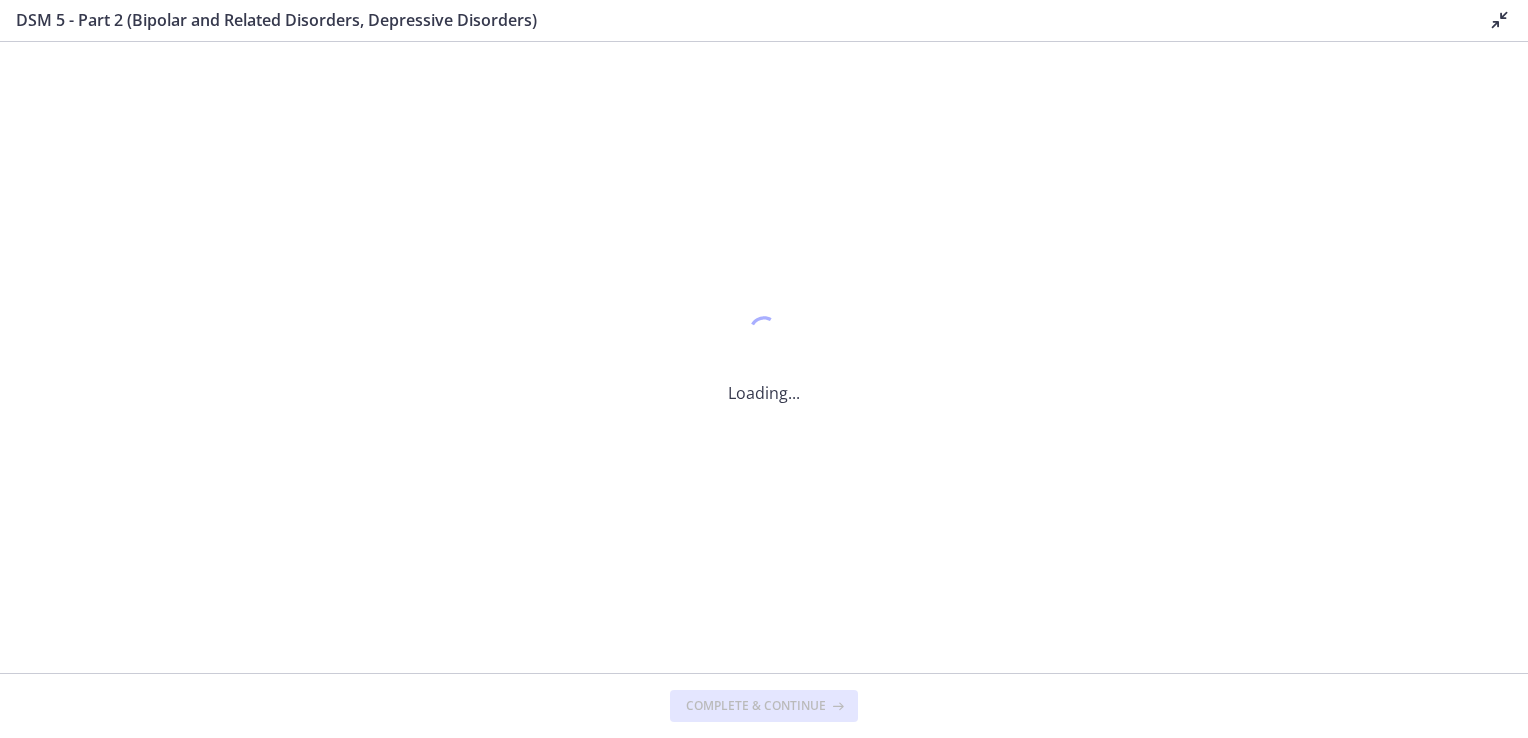 scroll, scrollTop: 0, scrollLeft: 0, axis: both 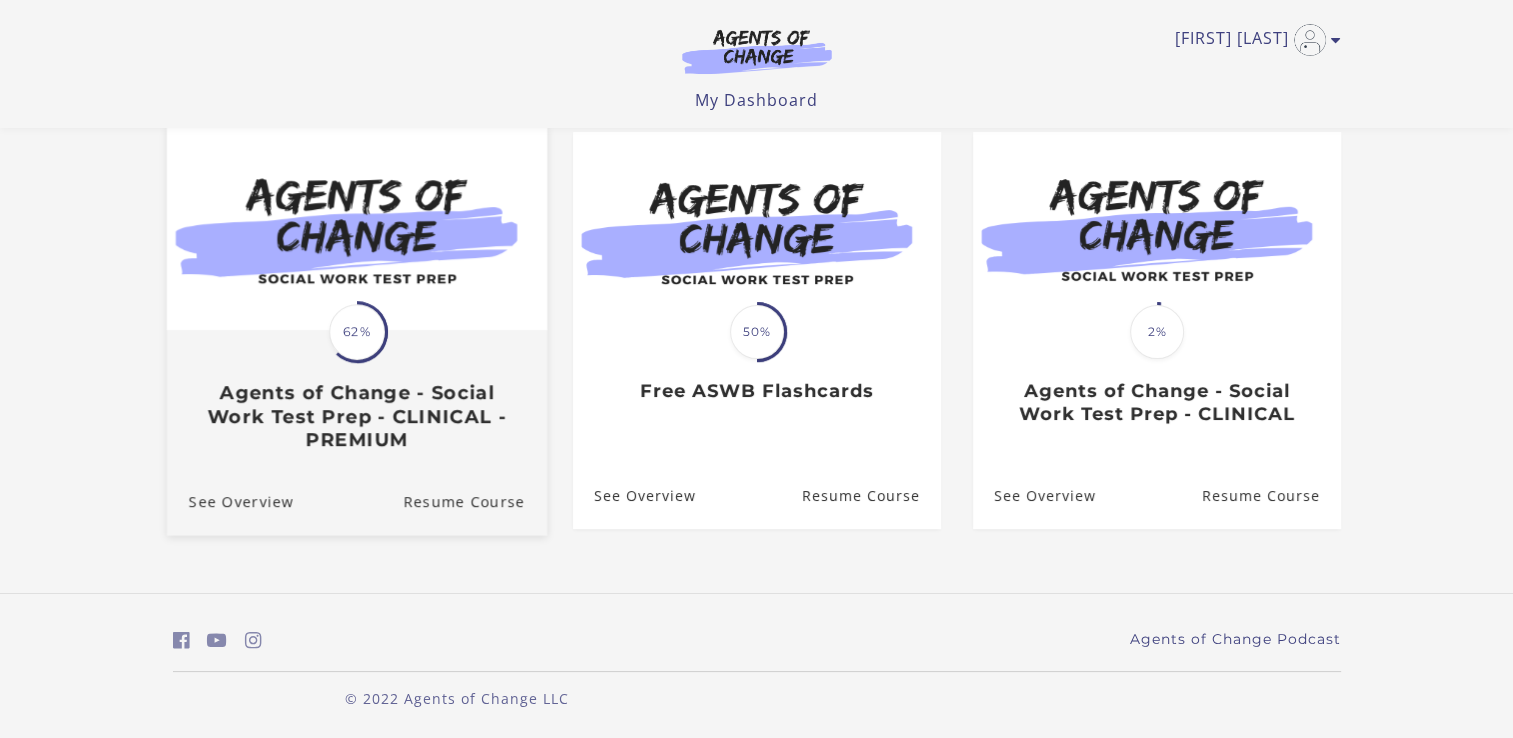 click on "Translation missing: en.liquid.partials.dashboard_course_card.progress_description: 62%
62%
Agents of Change - Social Work Test Prep - CLINICAL - PREMIUM" at bounding box center (356, 391) 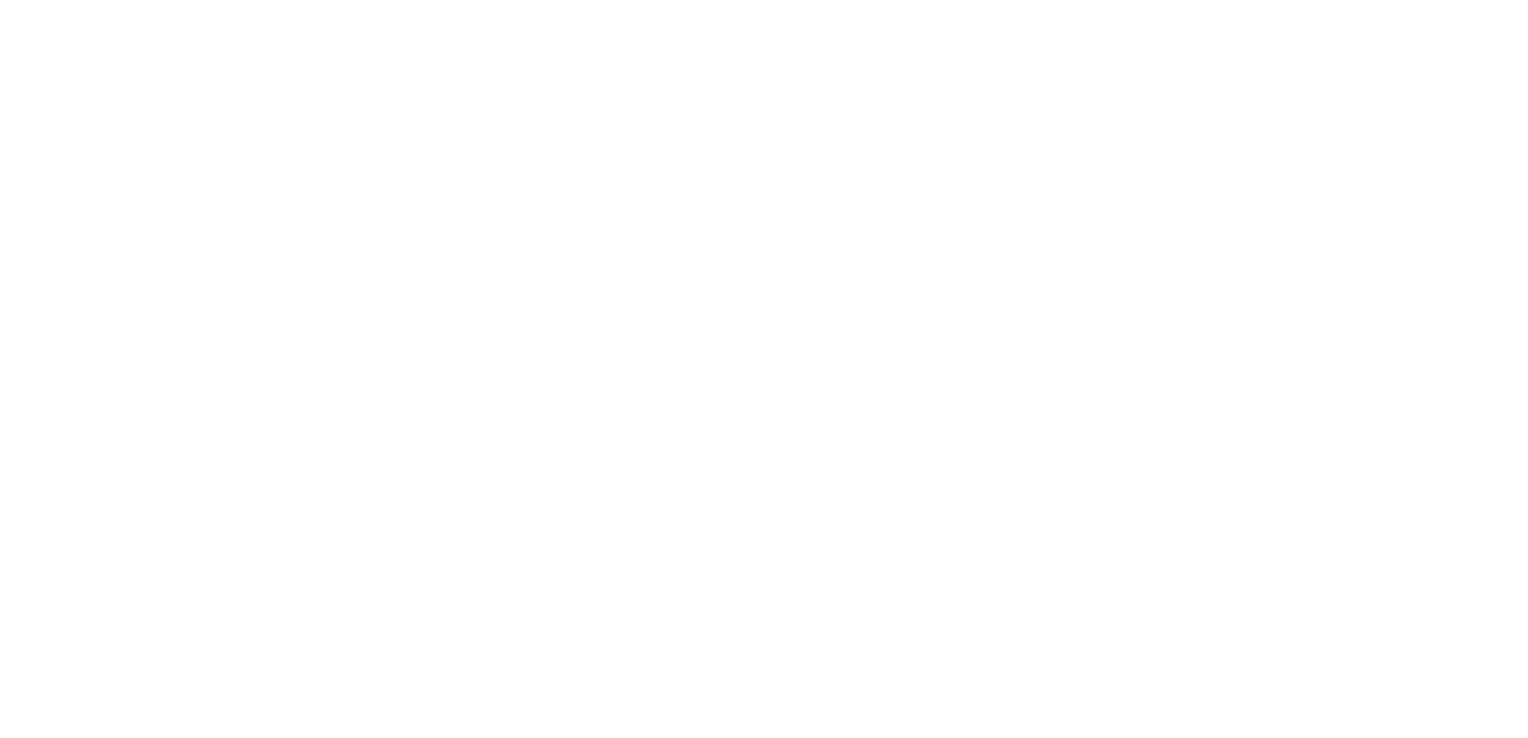 scroll, scrollTop: 0, scrollLeft: 0, axis: both 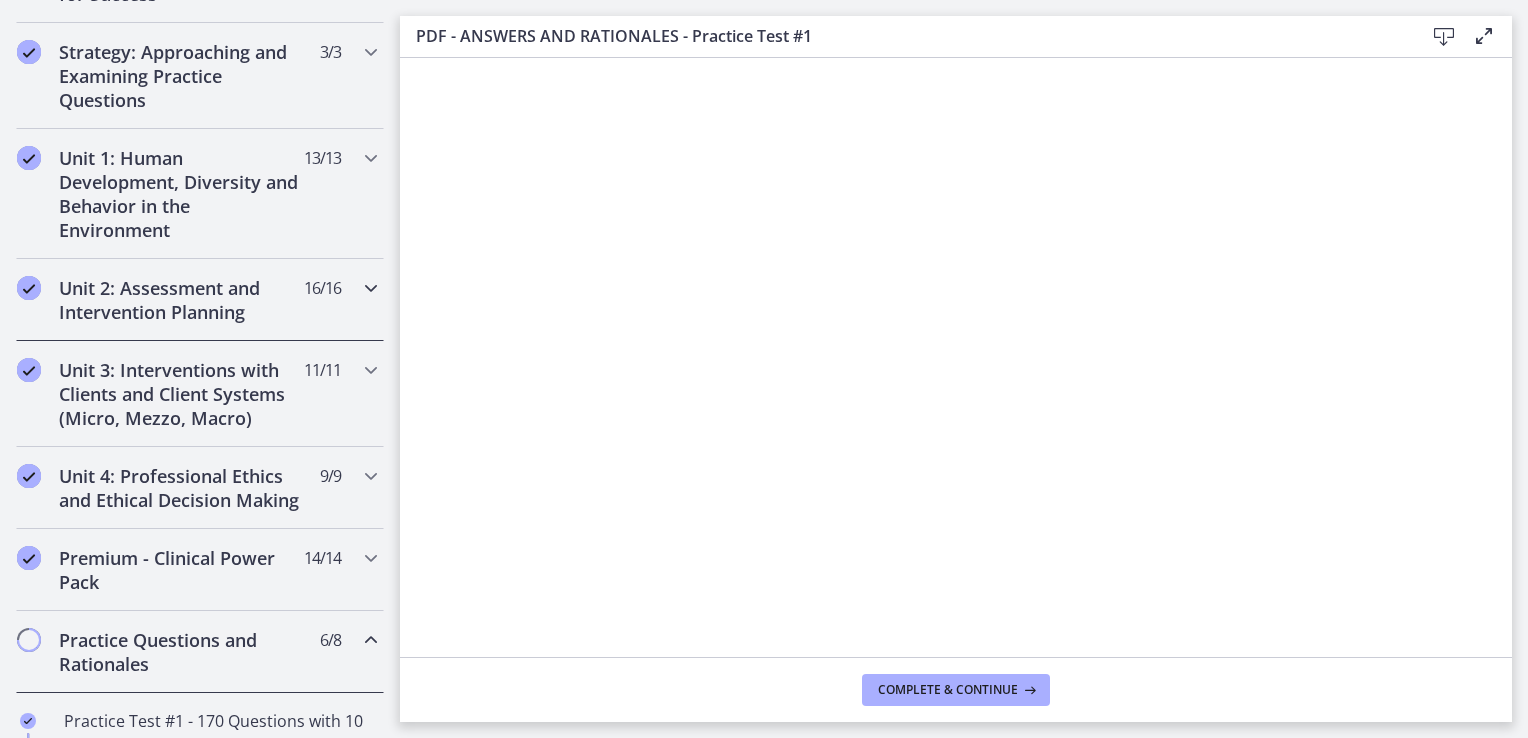 click on "Unit 2: Assessment and Intervention Planning" at bounding box center [181, 300] 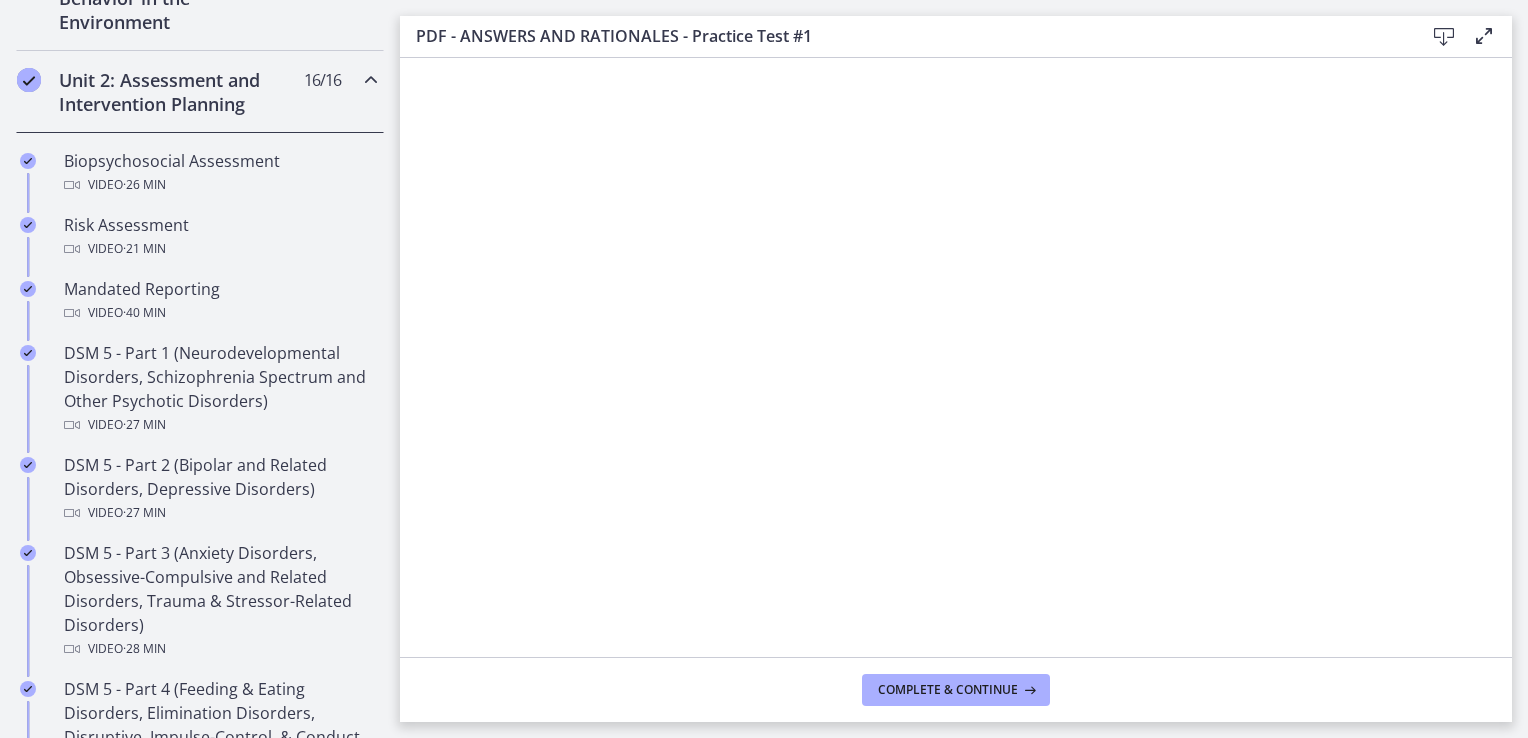 scroll, scrollTop: 680, scrollLeft: 0, axis: vertical 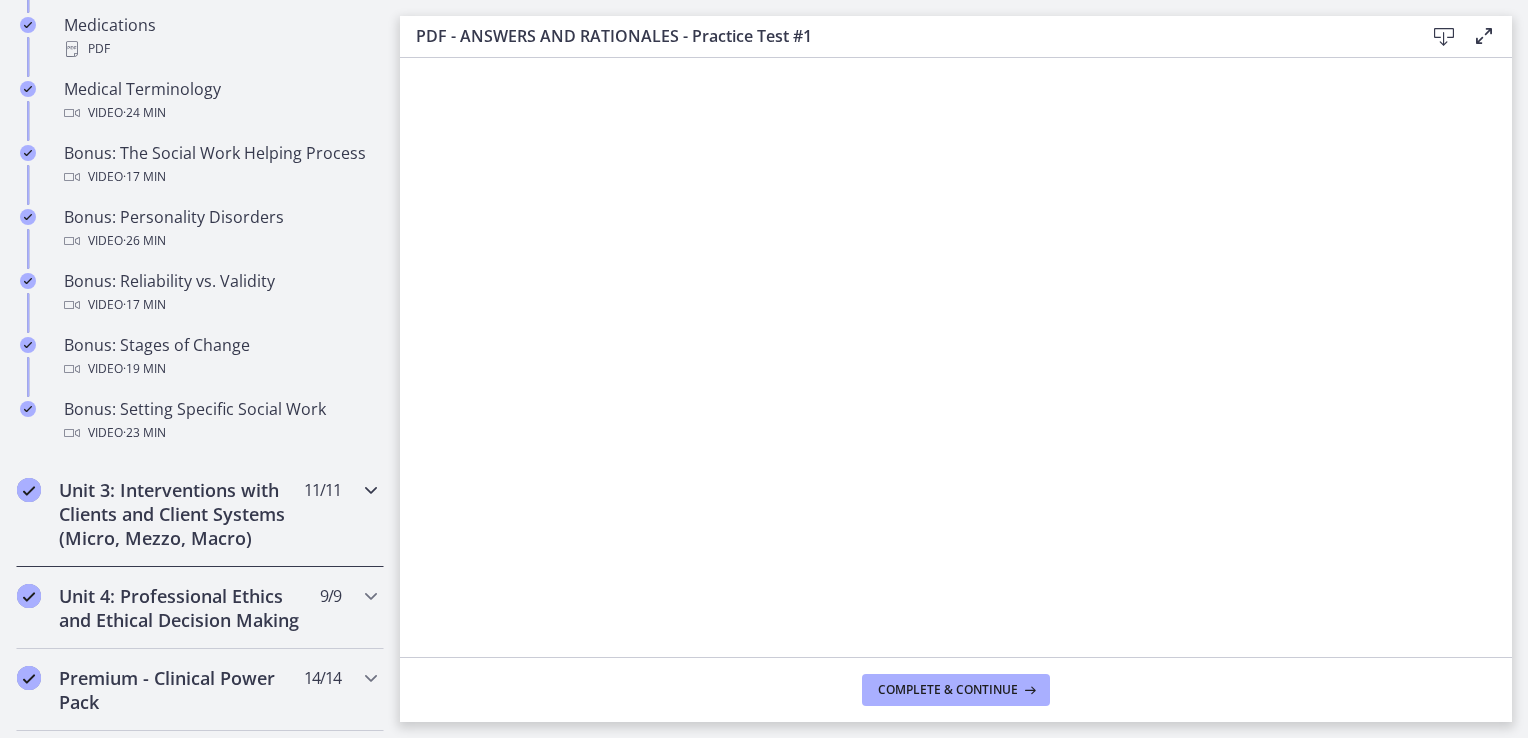click at bounding box center [371, 490] 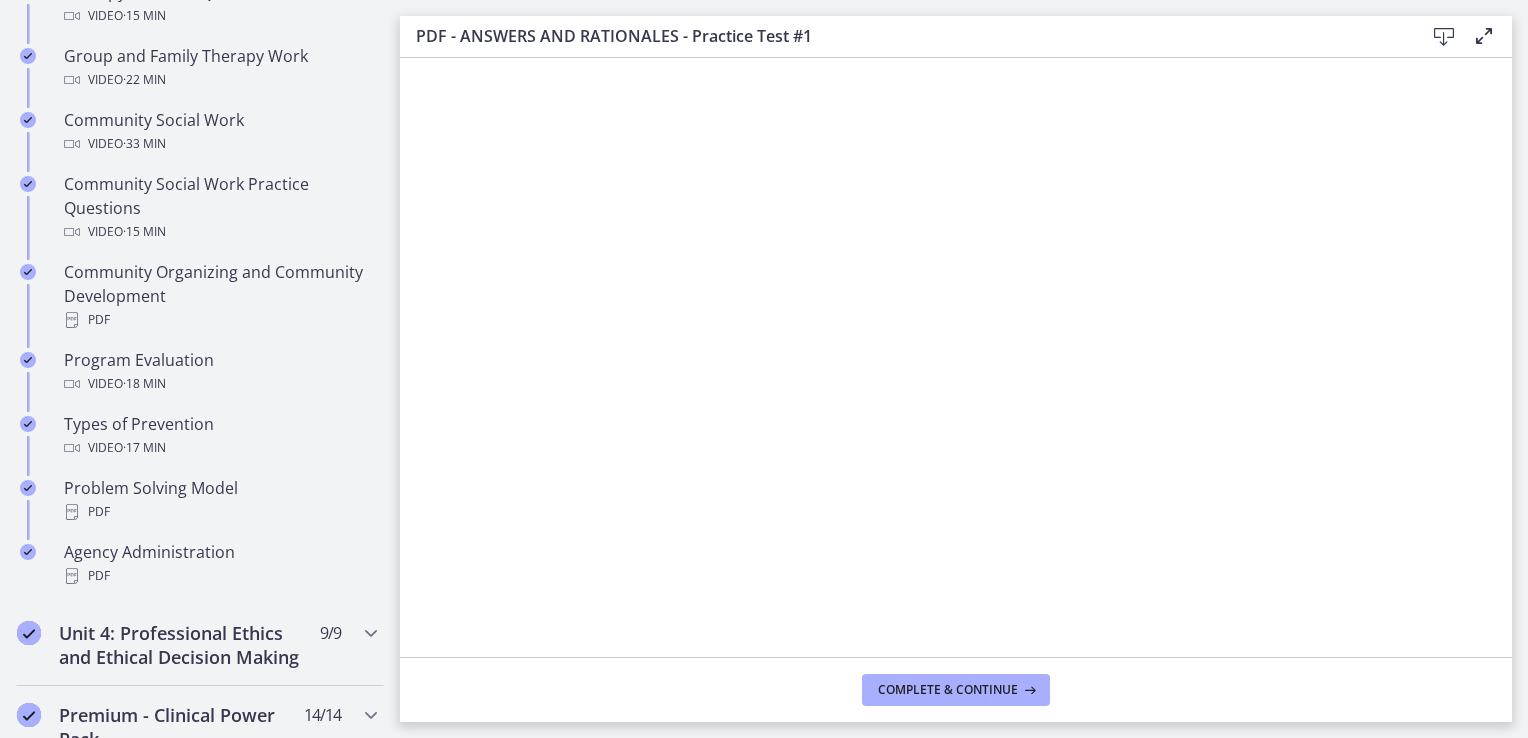 scroll, scrollTop: 1034, scrollLeft: 0, axis: vertical 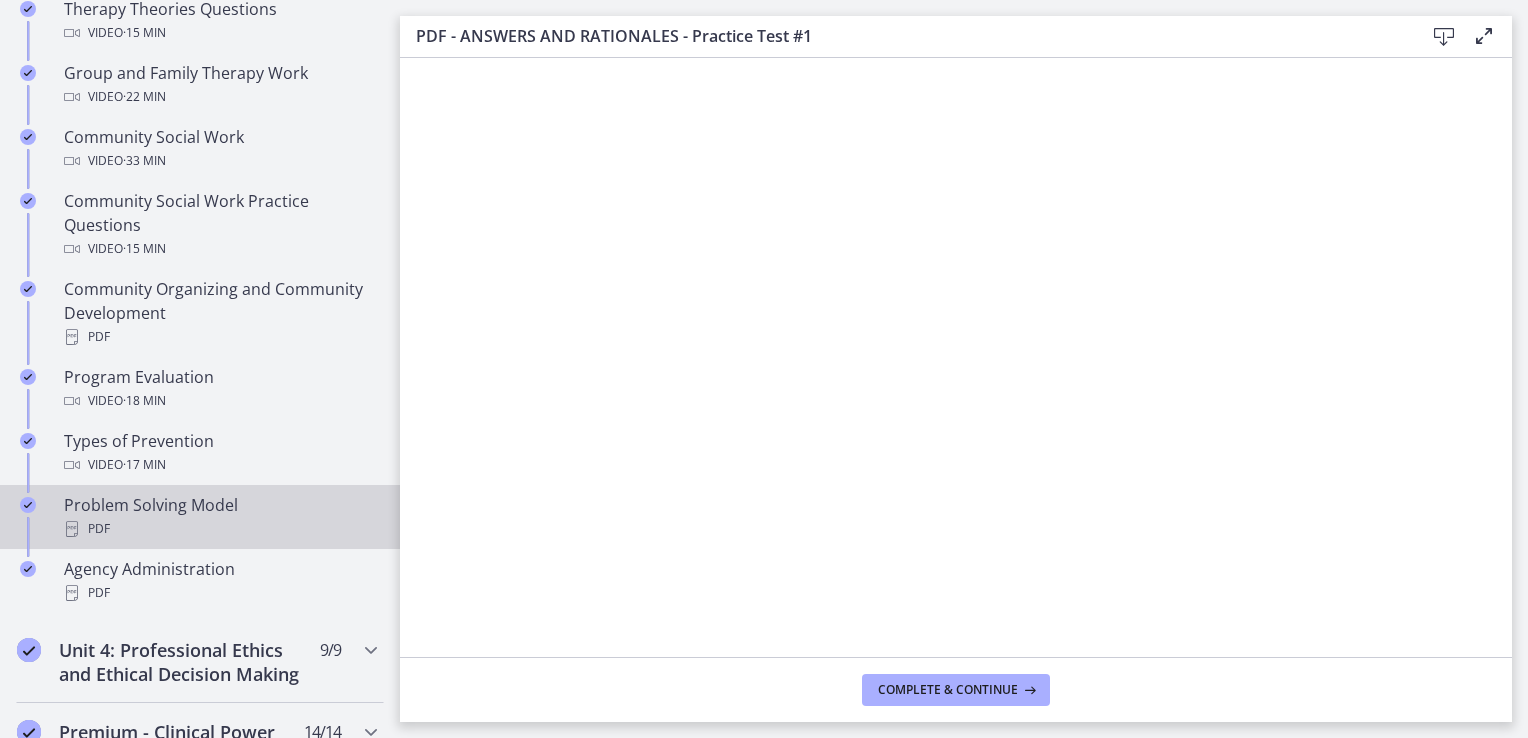click on "Problem Solving Model
PDF" at bounding box center (220, 517) 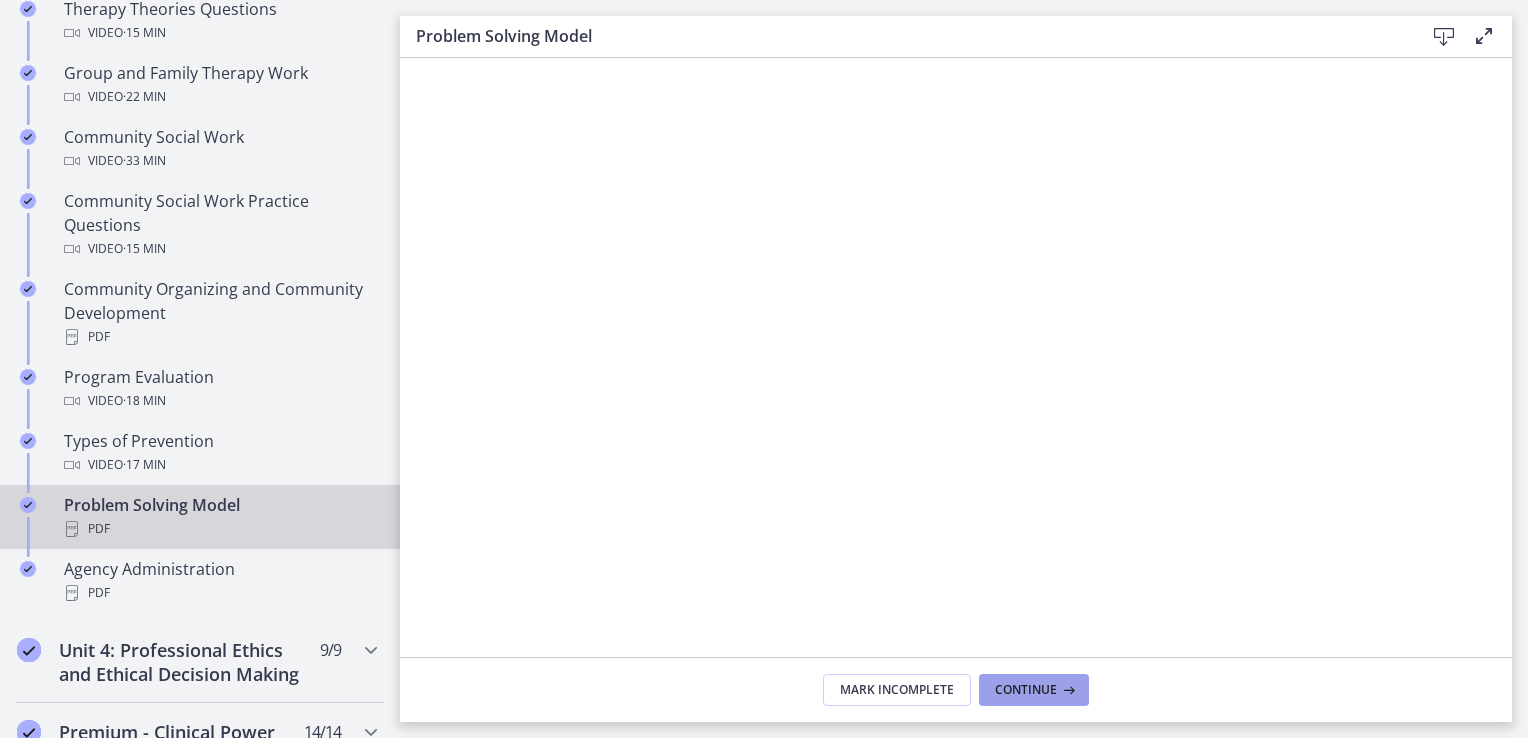 click on "Continue" at bounding box center [1026, 690] 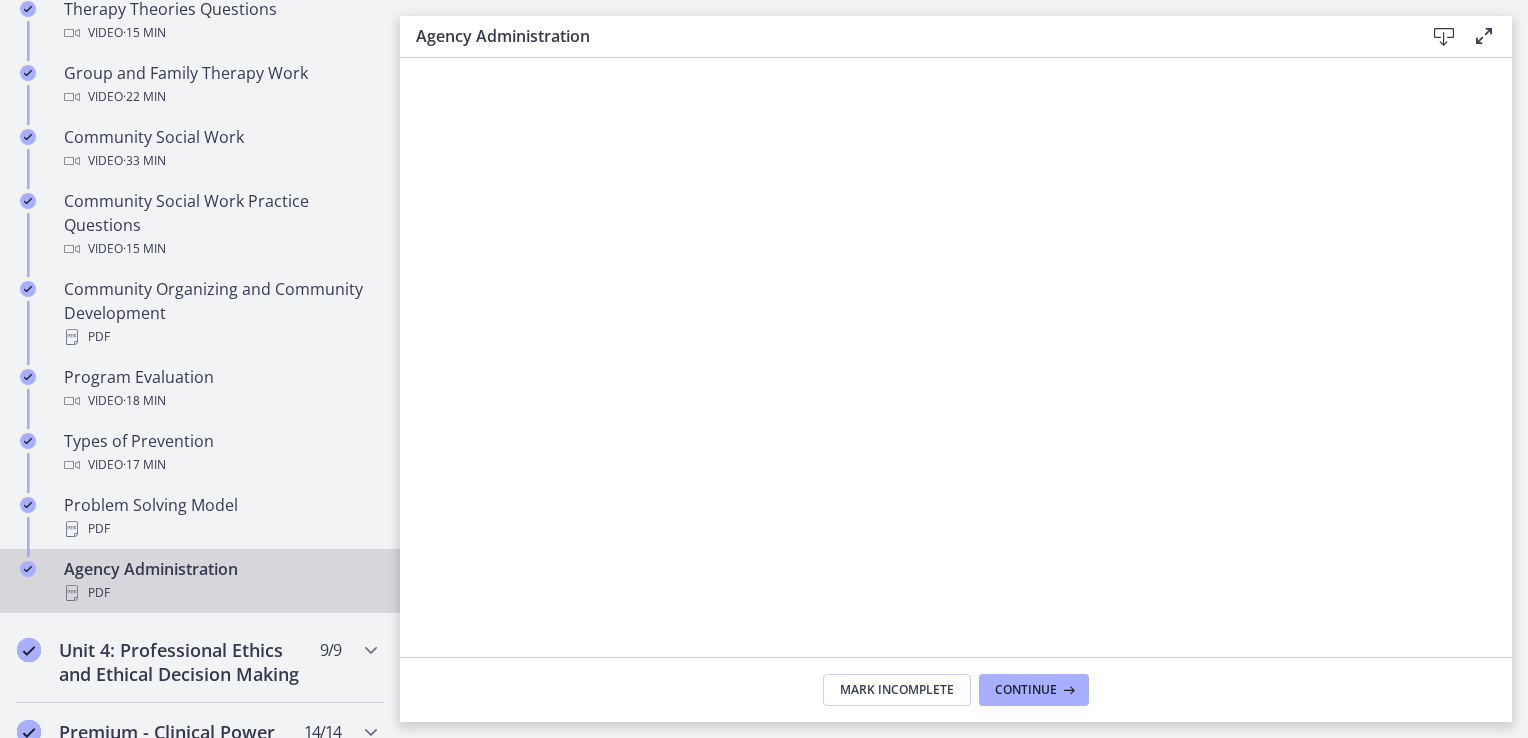 scroll, scrollTop: 1680, scrollLeft: 0, axis: vertical 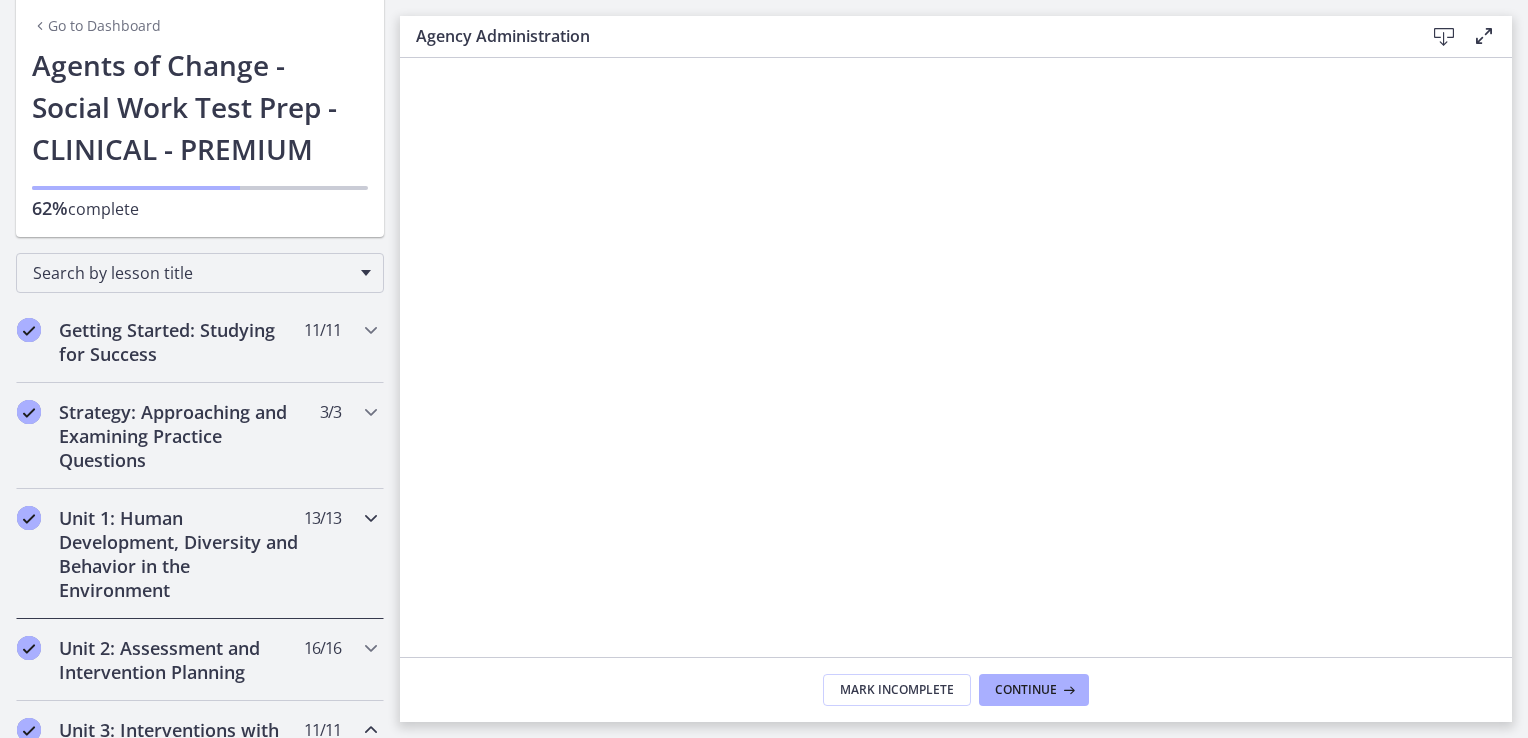 click at bounding box center [371, 518] 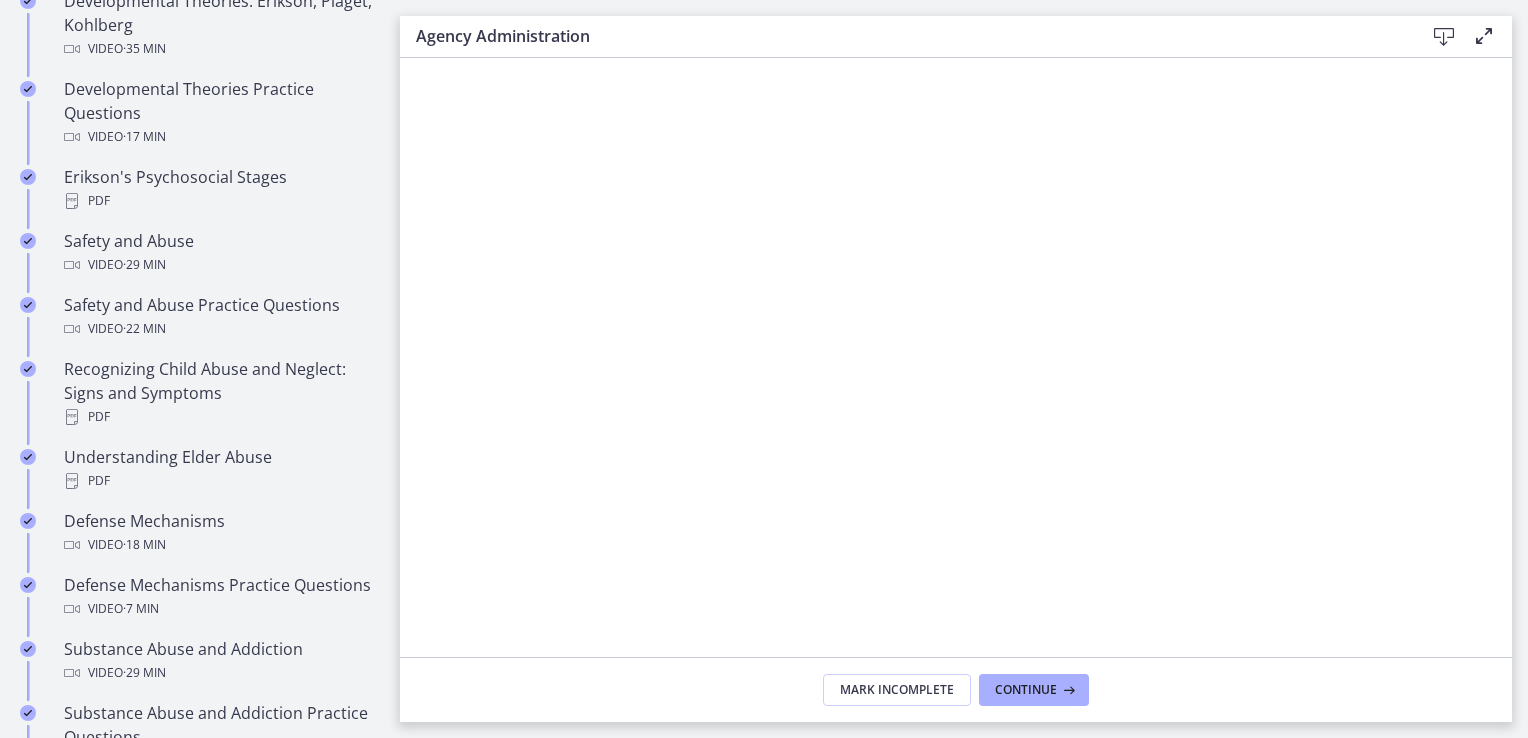 scroll, scrollTop: 1372, scrollLeft: 0, axis: vertical 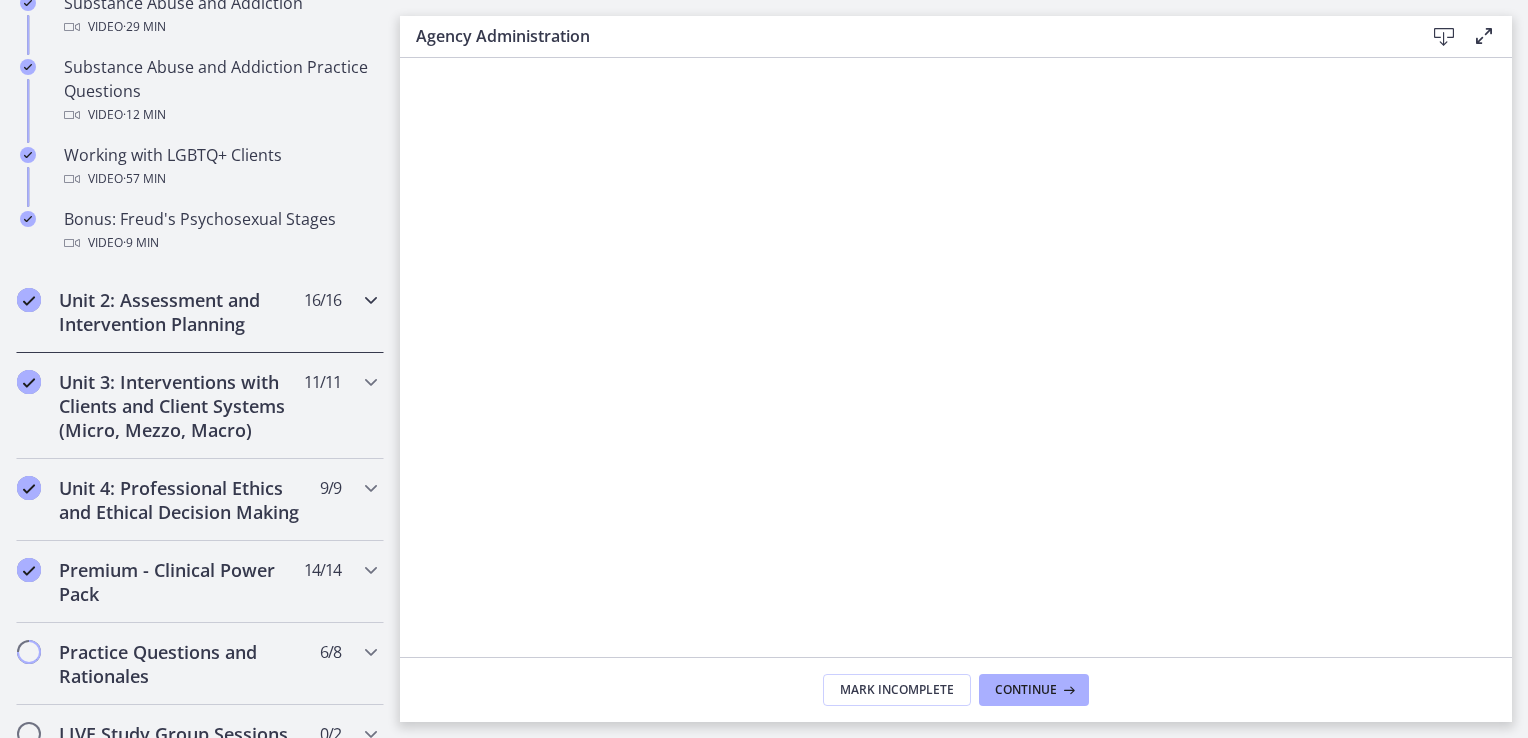 click on "16  /  16
Completed" at bounding box center [322, 300] 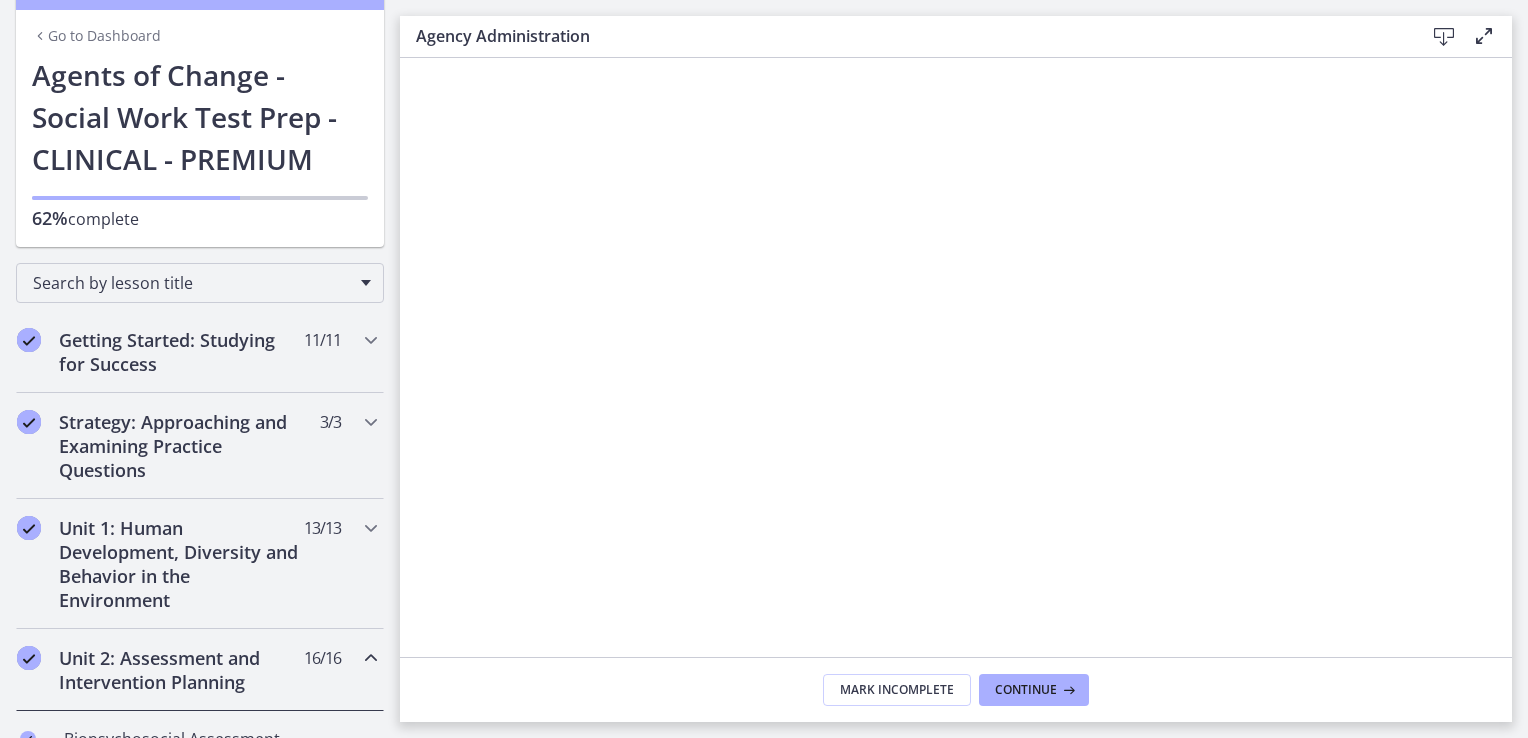 scroll, scrollTop: 0, scrollLeft: 0, axis: both 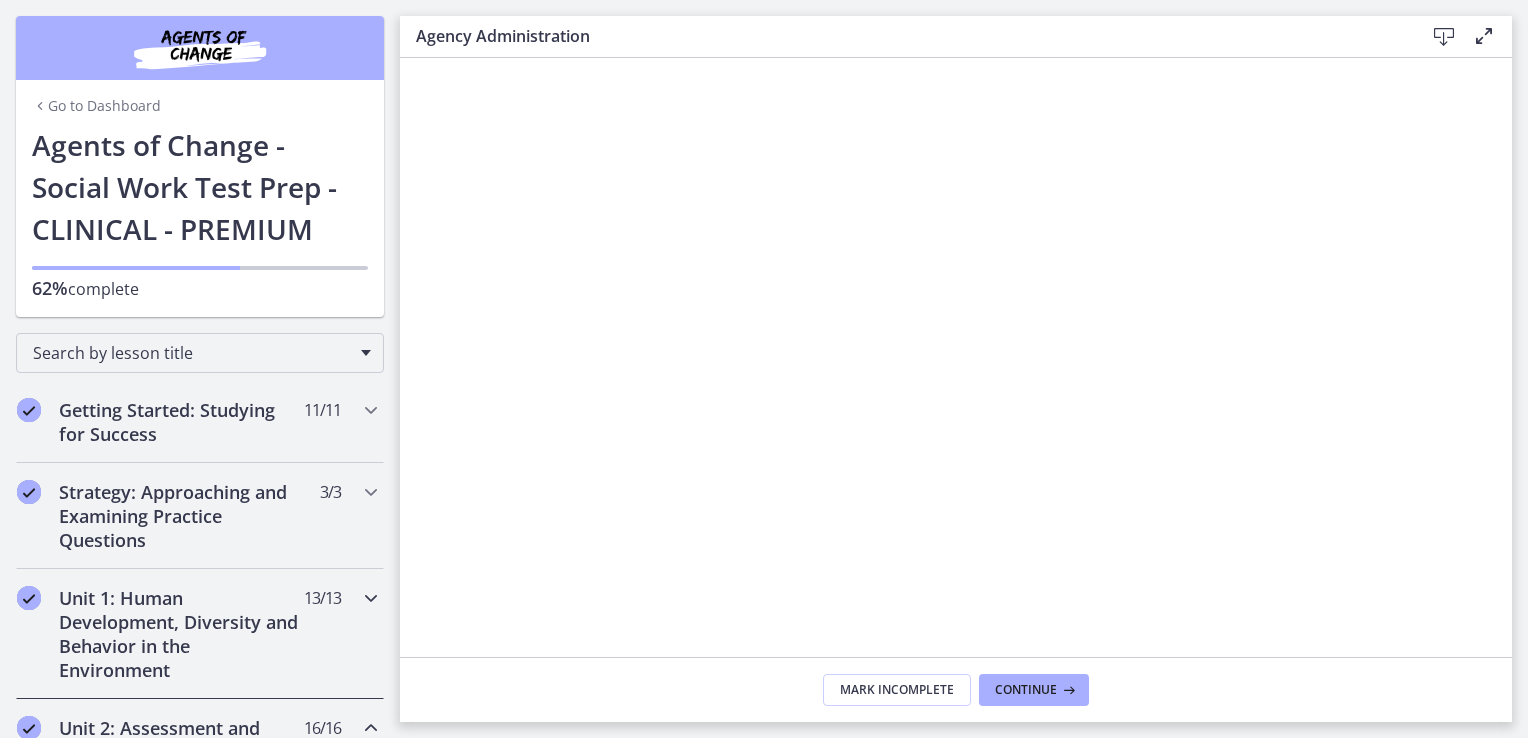 click at bounding box center [371, 598] 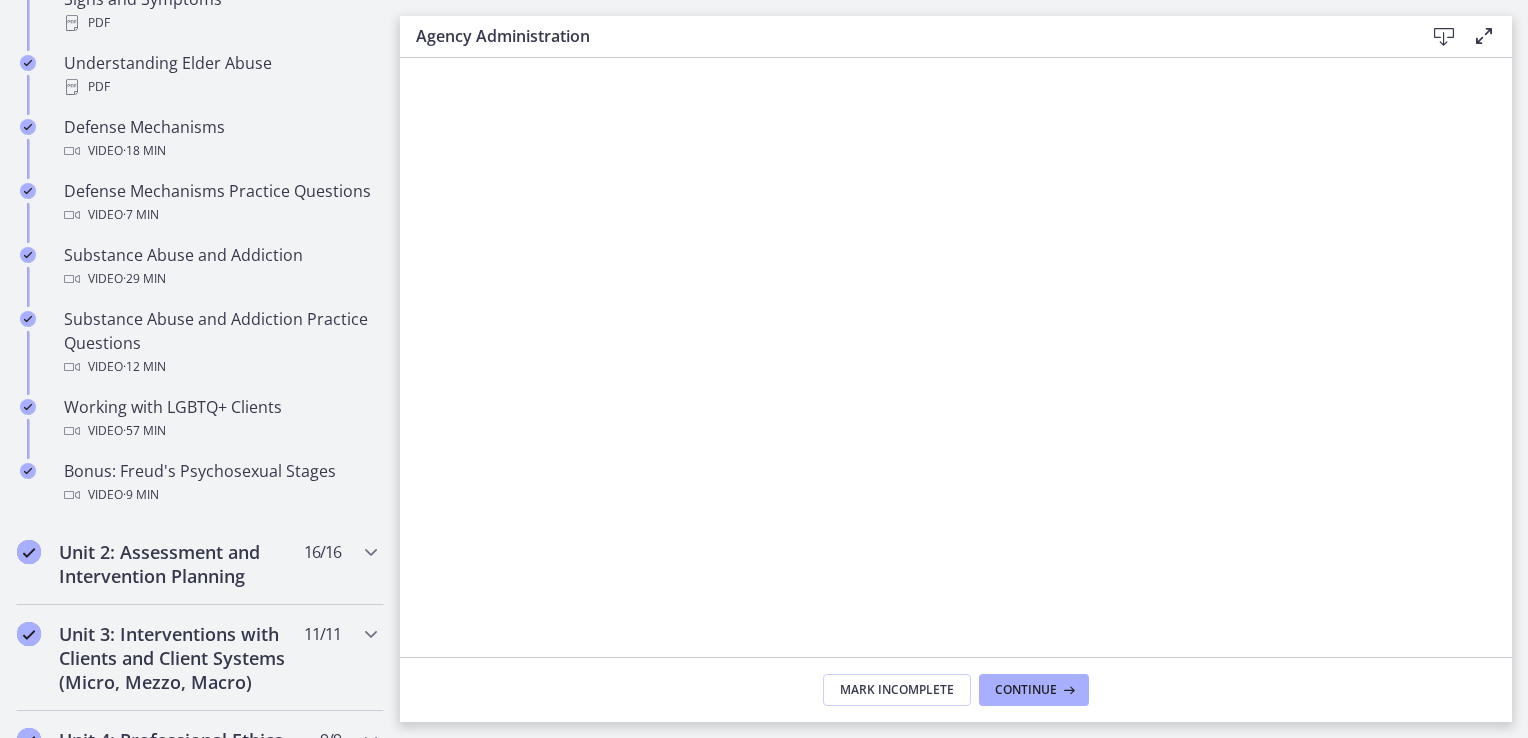 scroll, scrollTop: 1160, scrollLeft: 0, axis: vertical 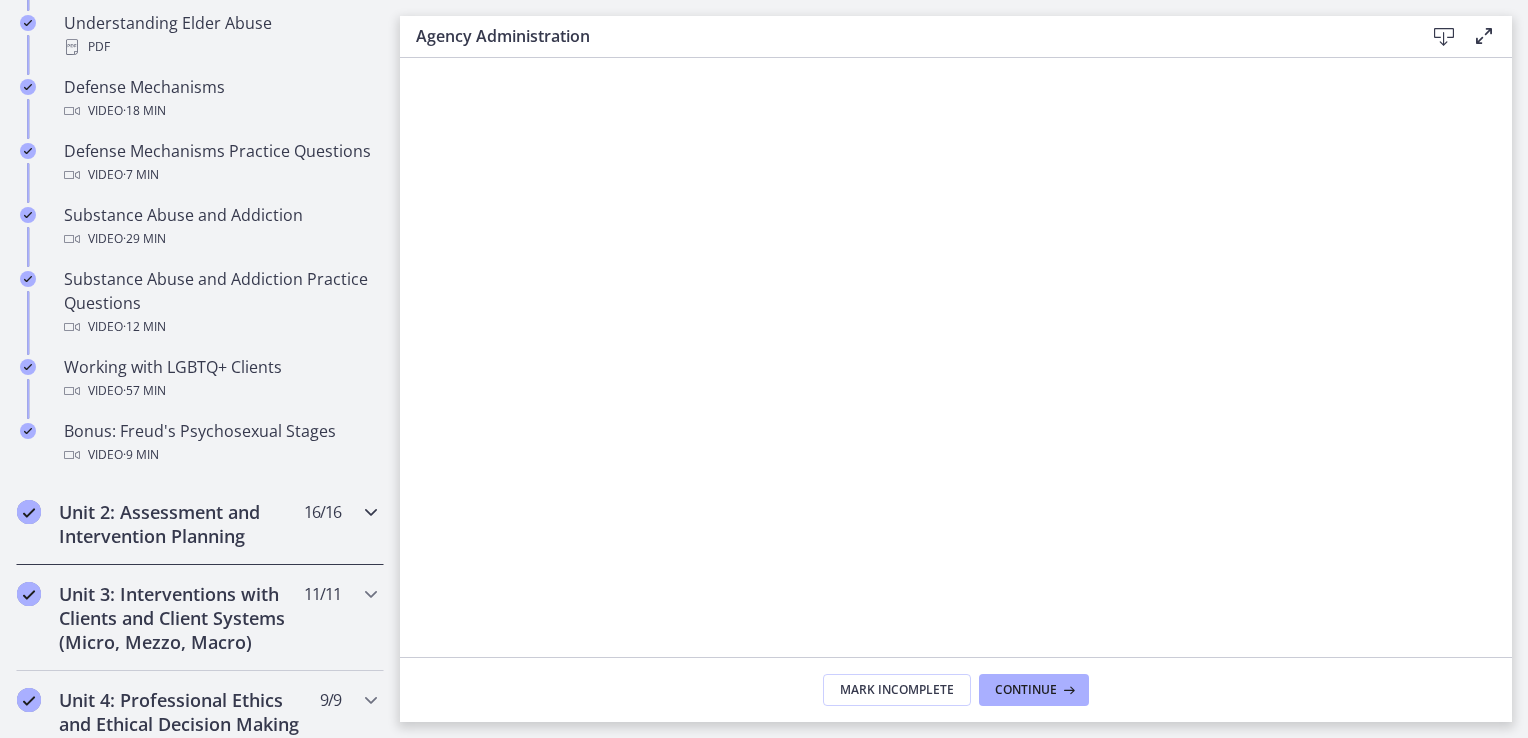 click at bounding box center [371, 512] 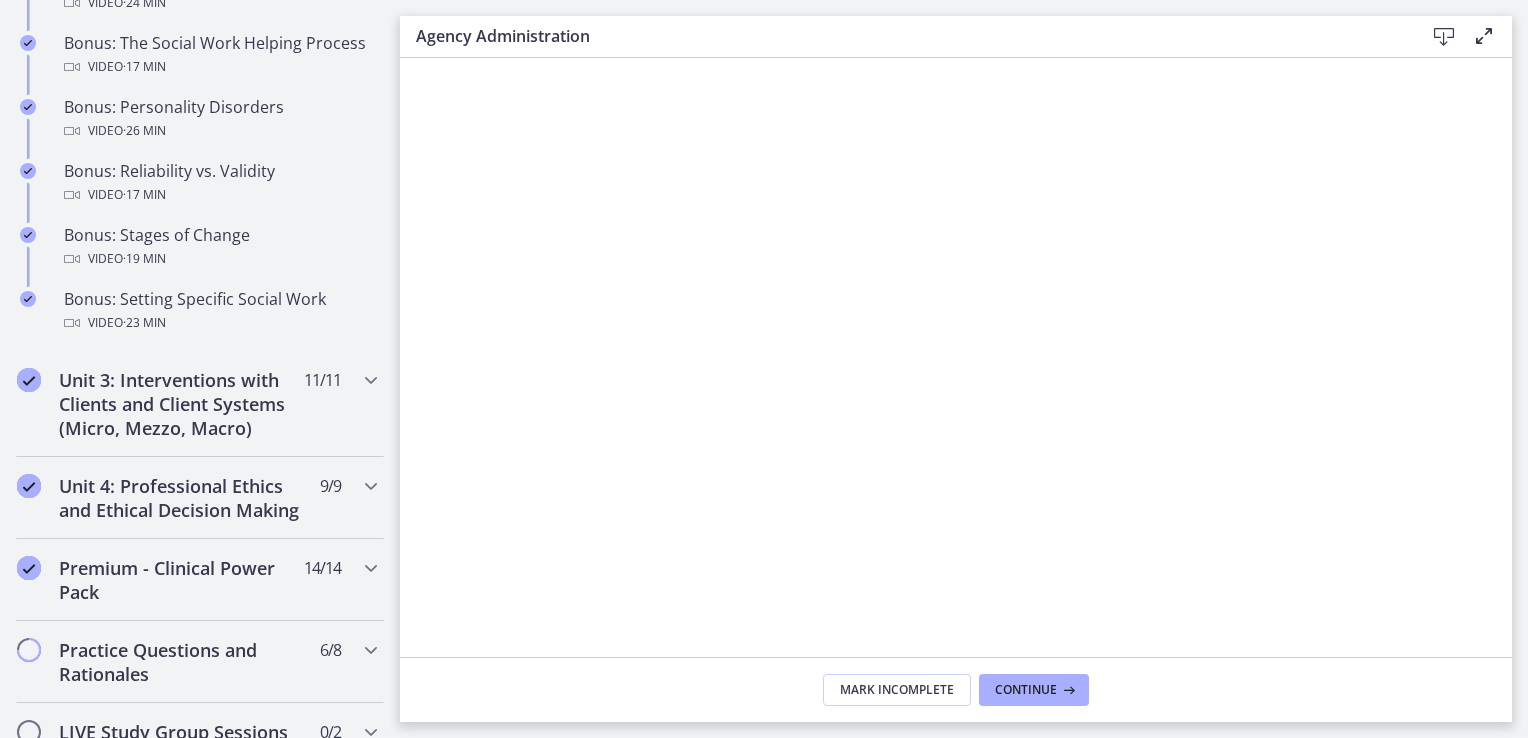 scroll, scrollTop: 1720, scrollLeft: 0, axis: vertical 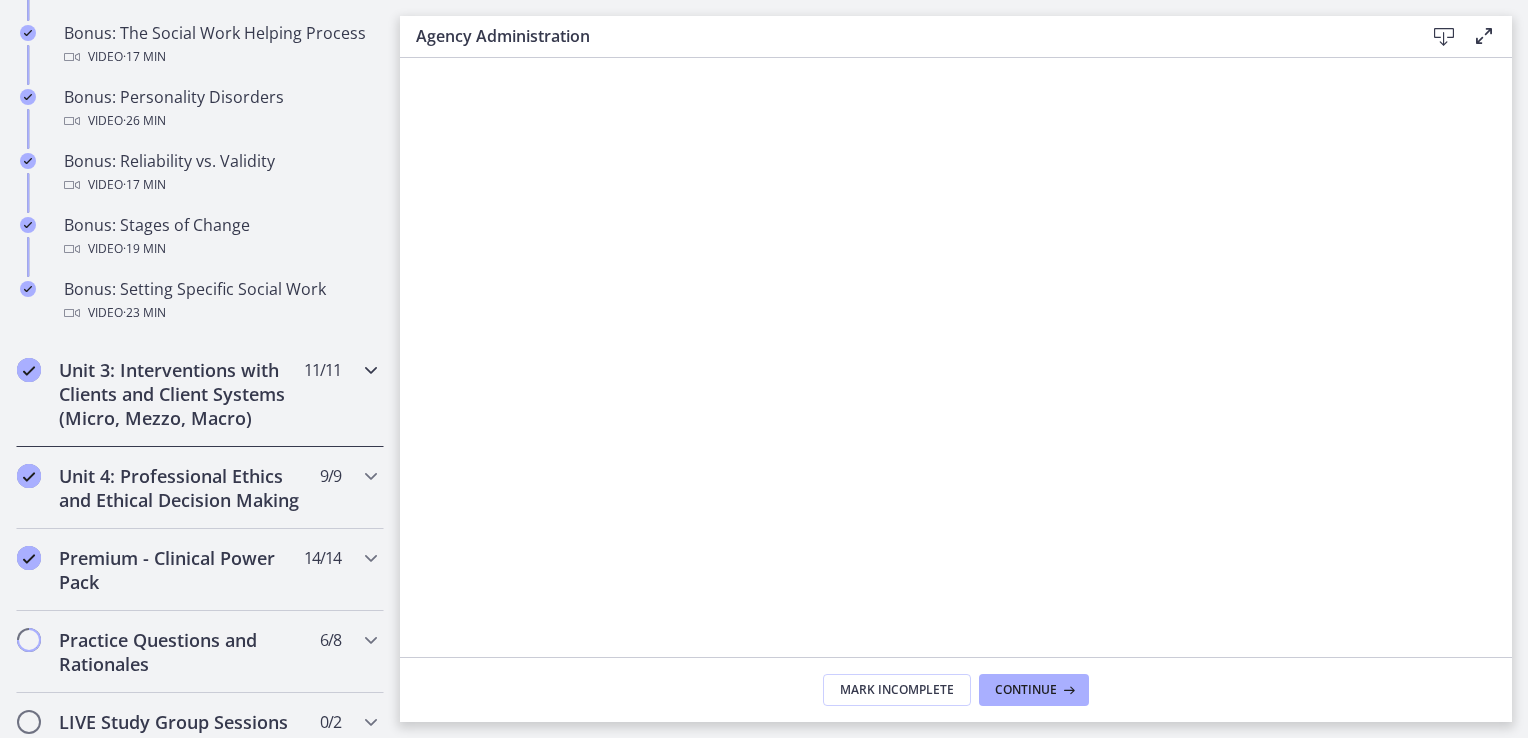 click at bounding box center [371, 370] 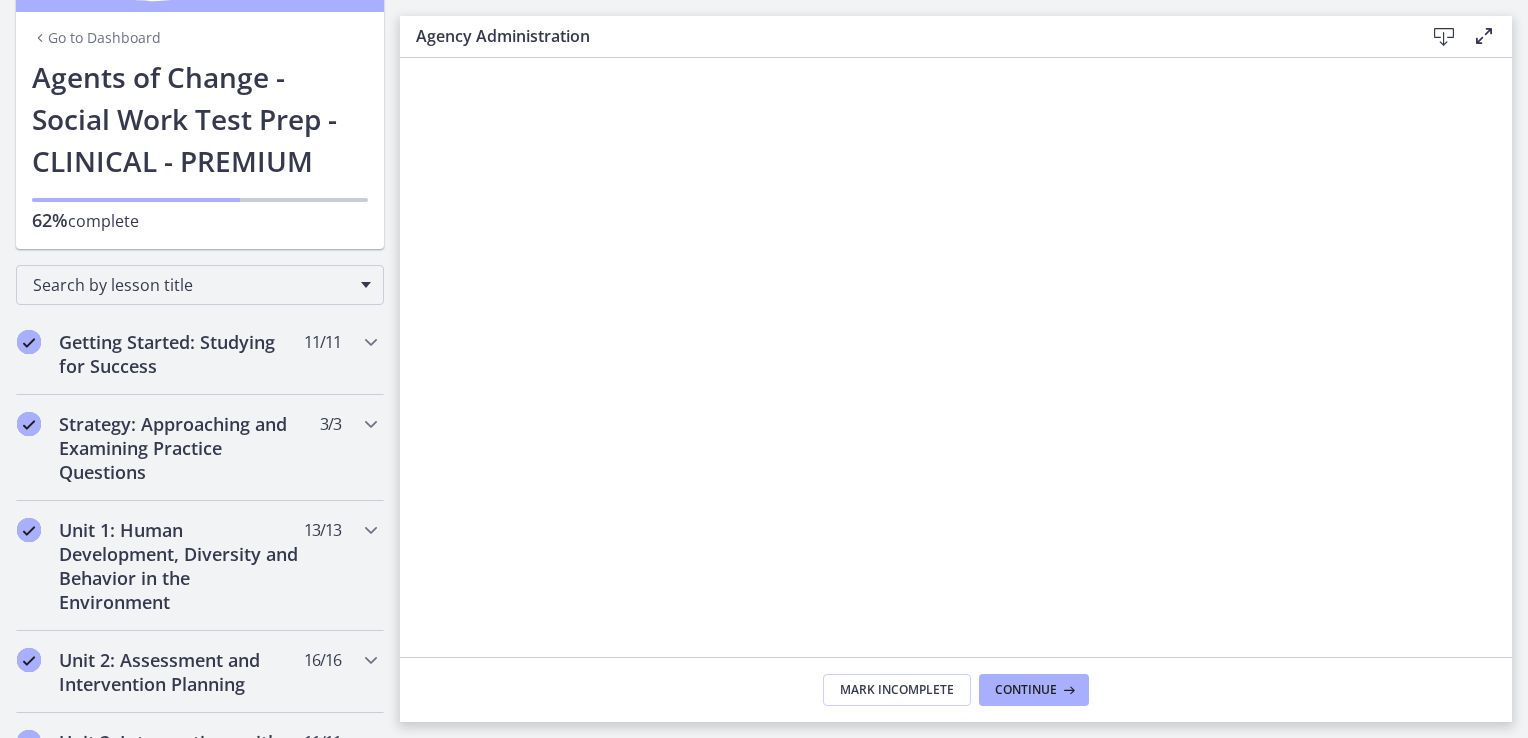scroll, scrollTop: 0, scrollLeft: 0, axis: both 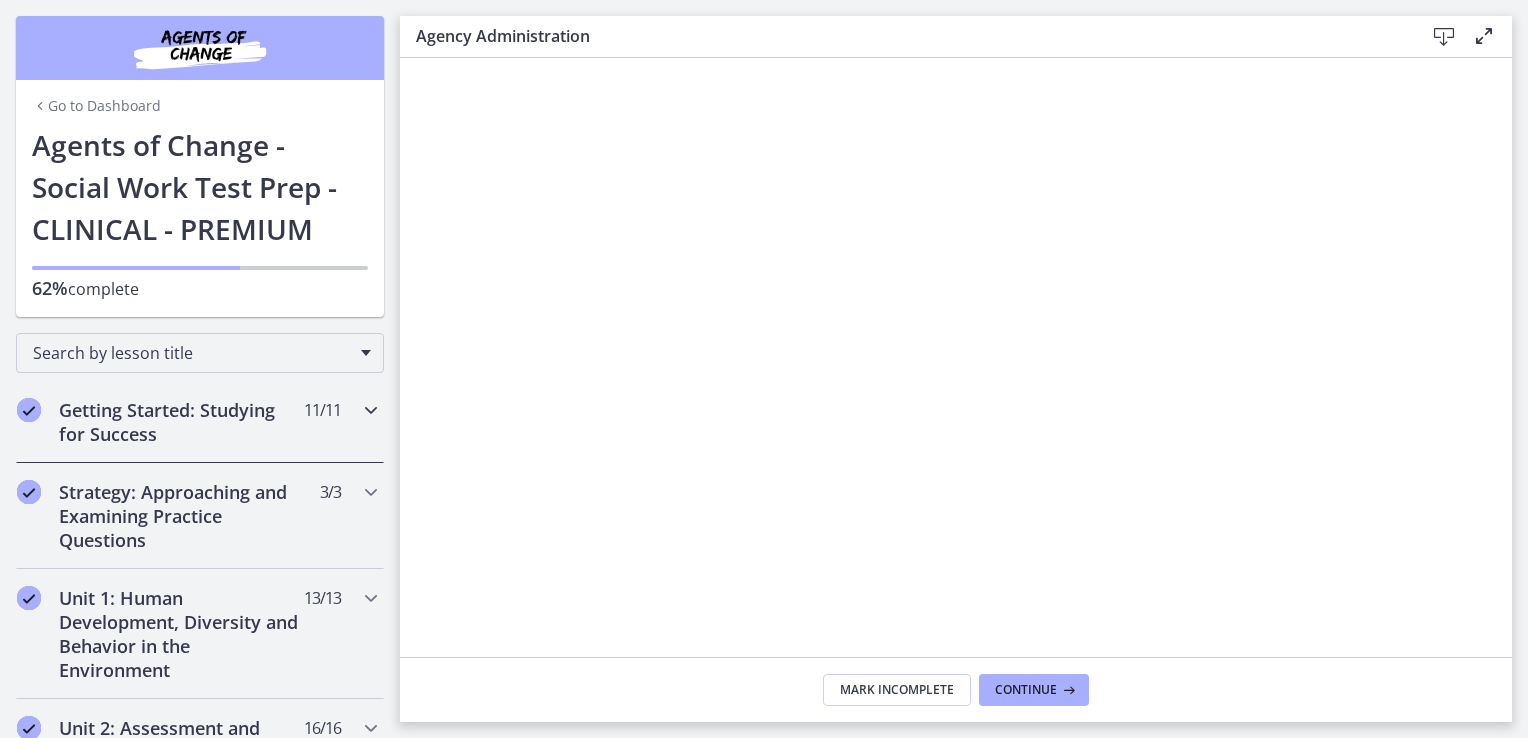 click at bounding box center (371, 410) 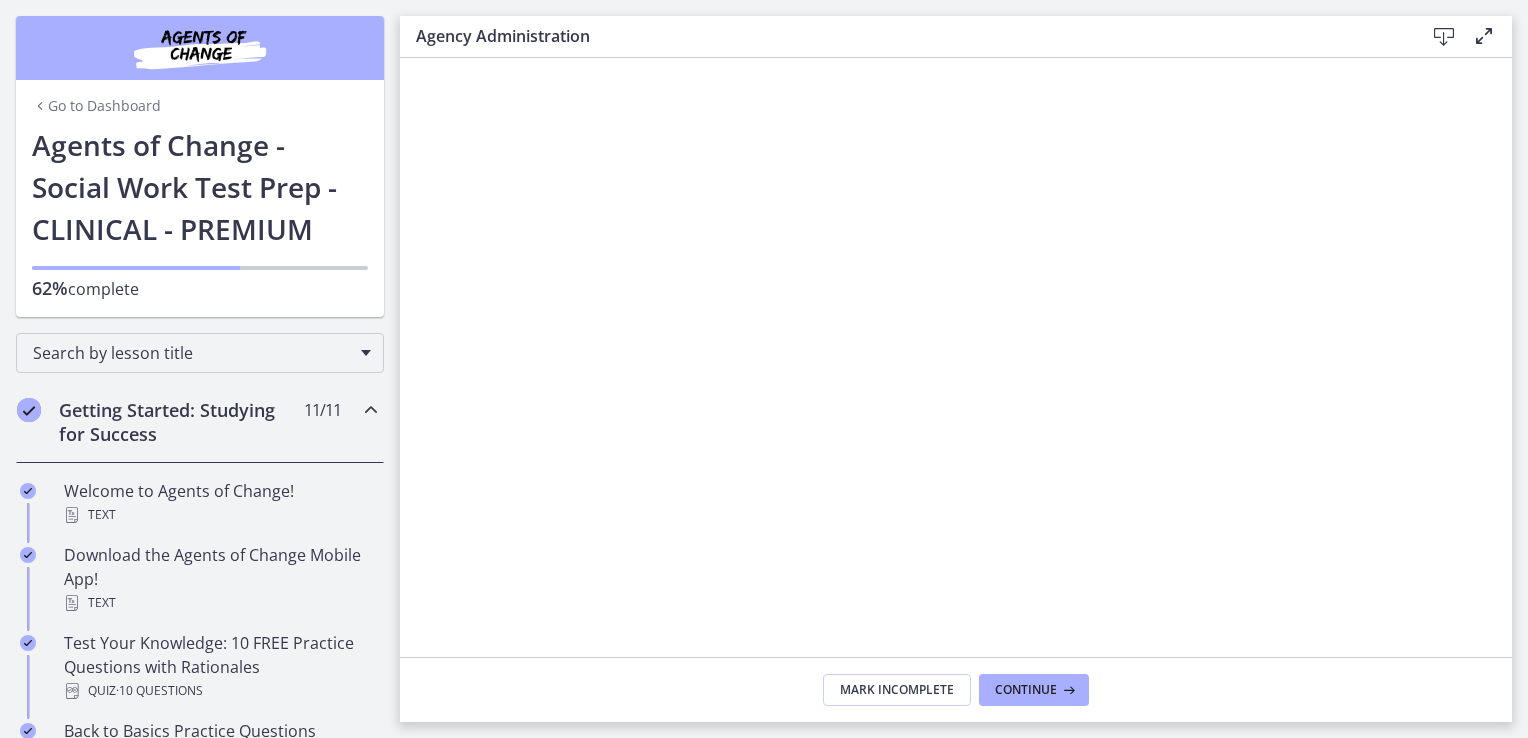 scroll, scrollTop: 646, scrollLeft: 0, axis: vertical 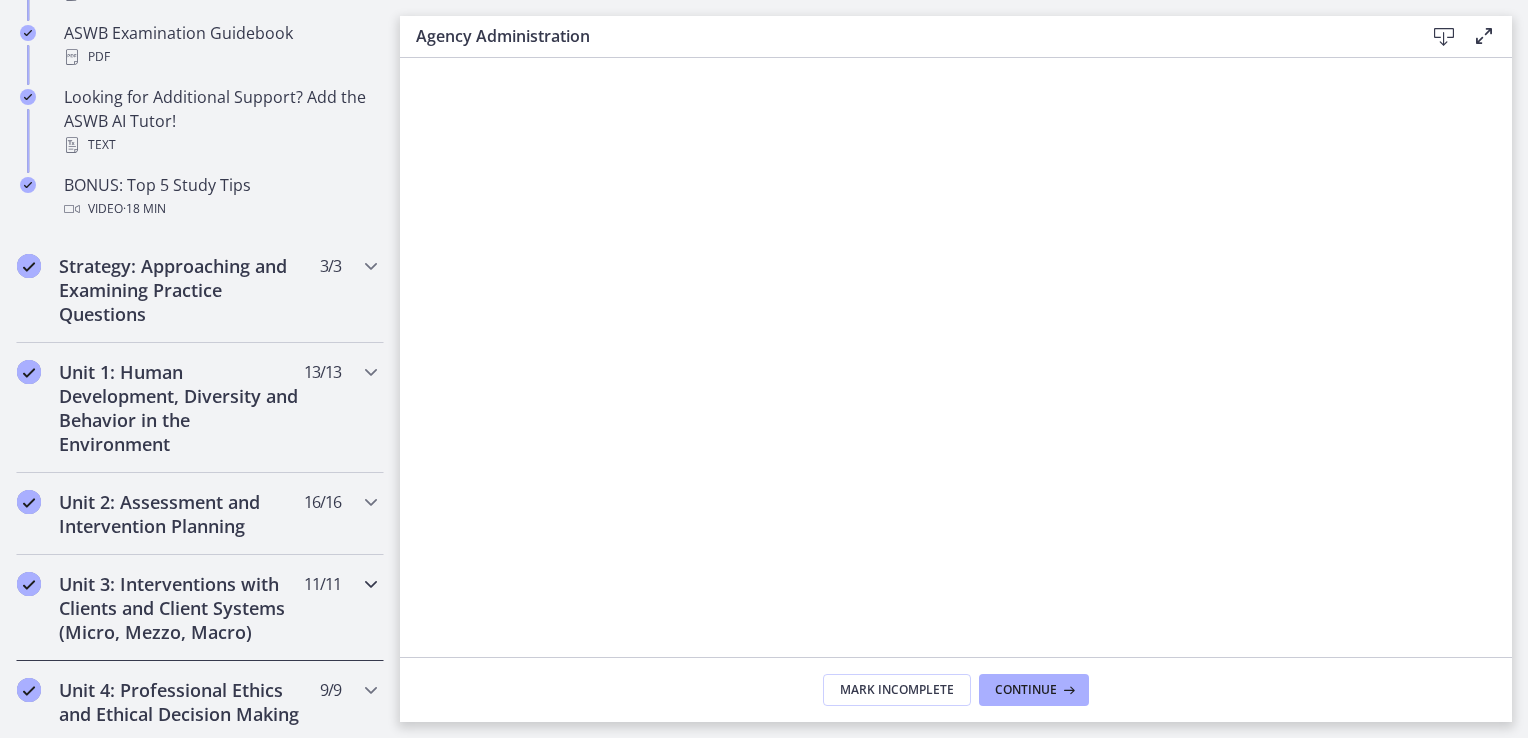 click on "Unit 3: Interventions with Clients and Client Systems (Micro, Mezzo, Macro)
11  /  11
Completed" at bounding box center [200, 608] 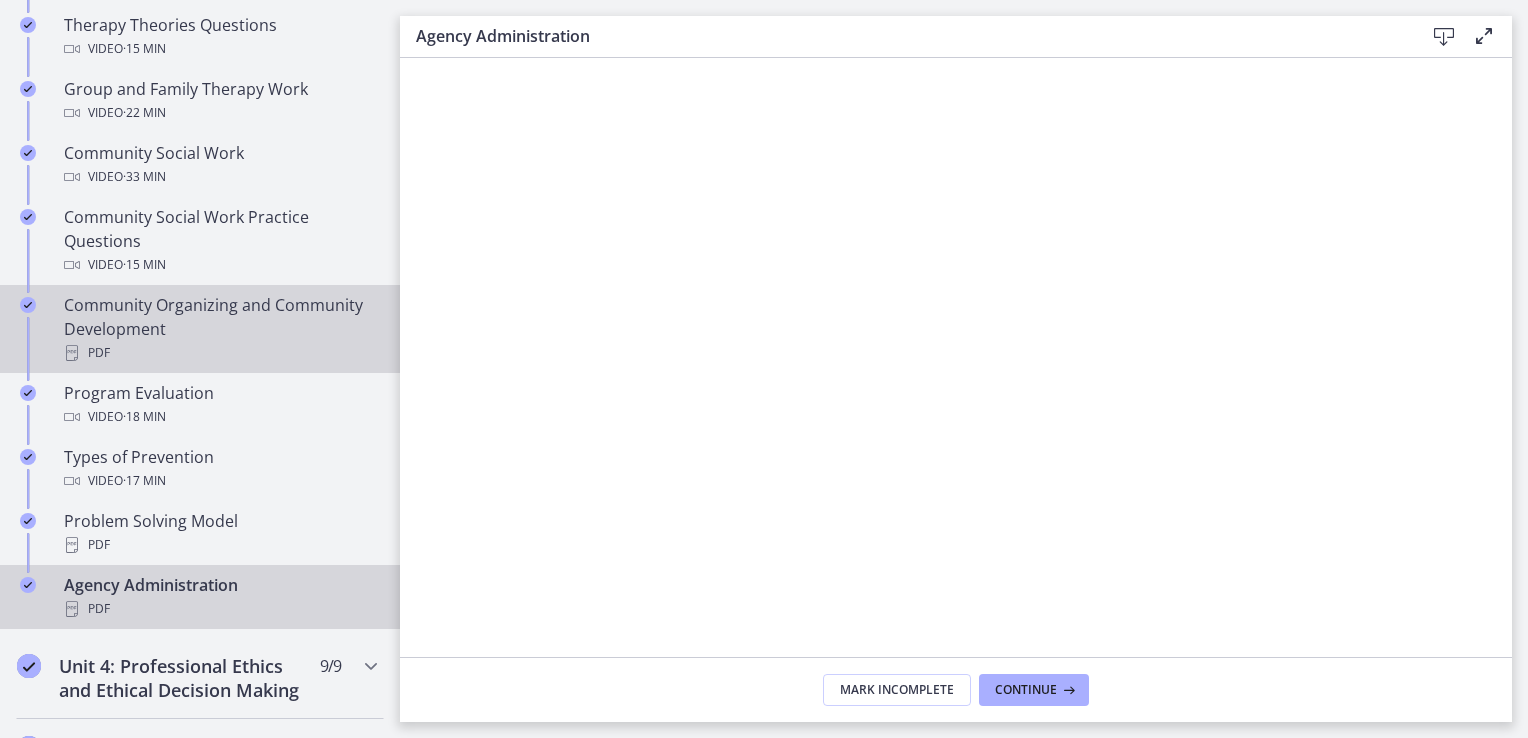 click on "Community Organizing and Community Development
PDF" at bounding box center (220, 329) 